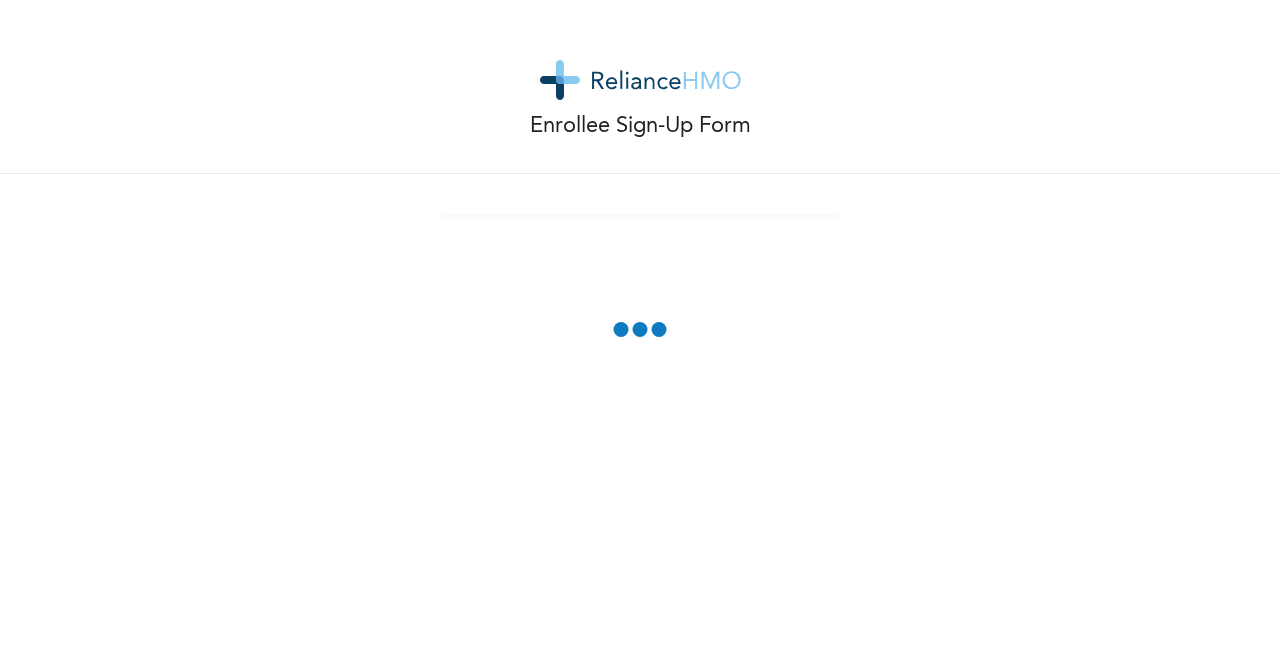 scroll, scrollTop: 0, scrollLeft: 0, axis: both 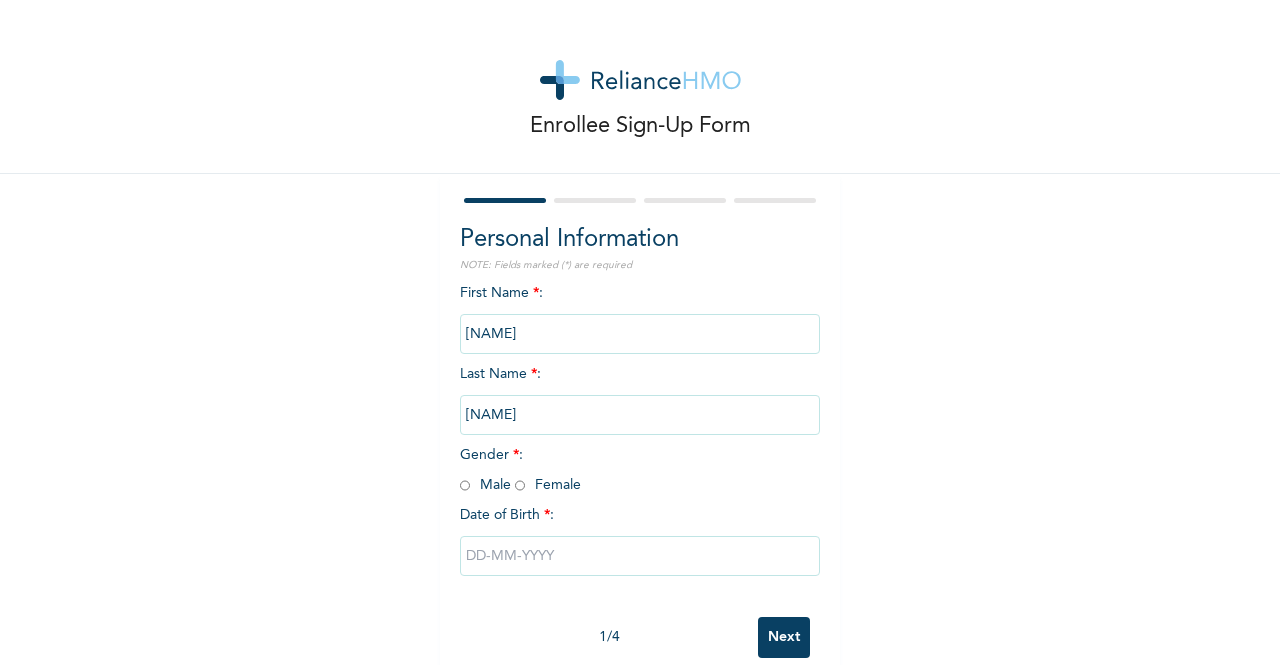 click on "First Name   * : [FIRST] Last Name   * : [LAST] Gender   * : Male   Female Date of Birth   * :" at bounding box center (640, 445) 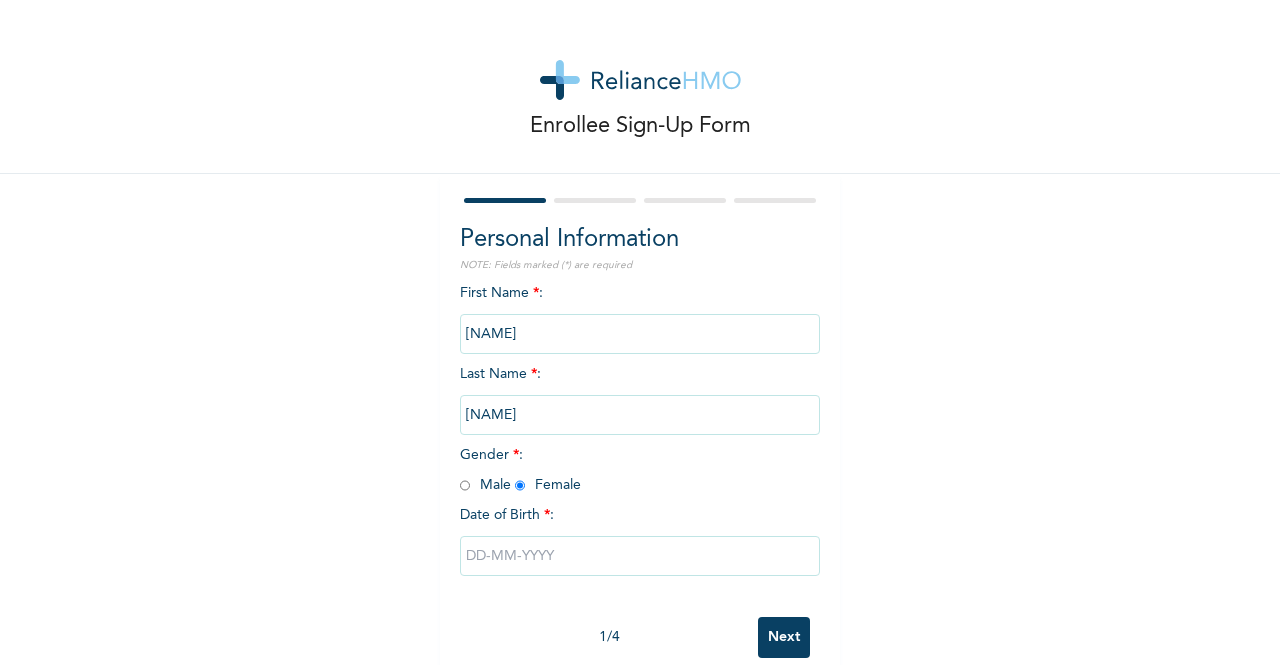 radio on "true" 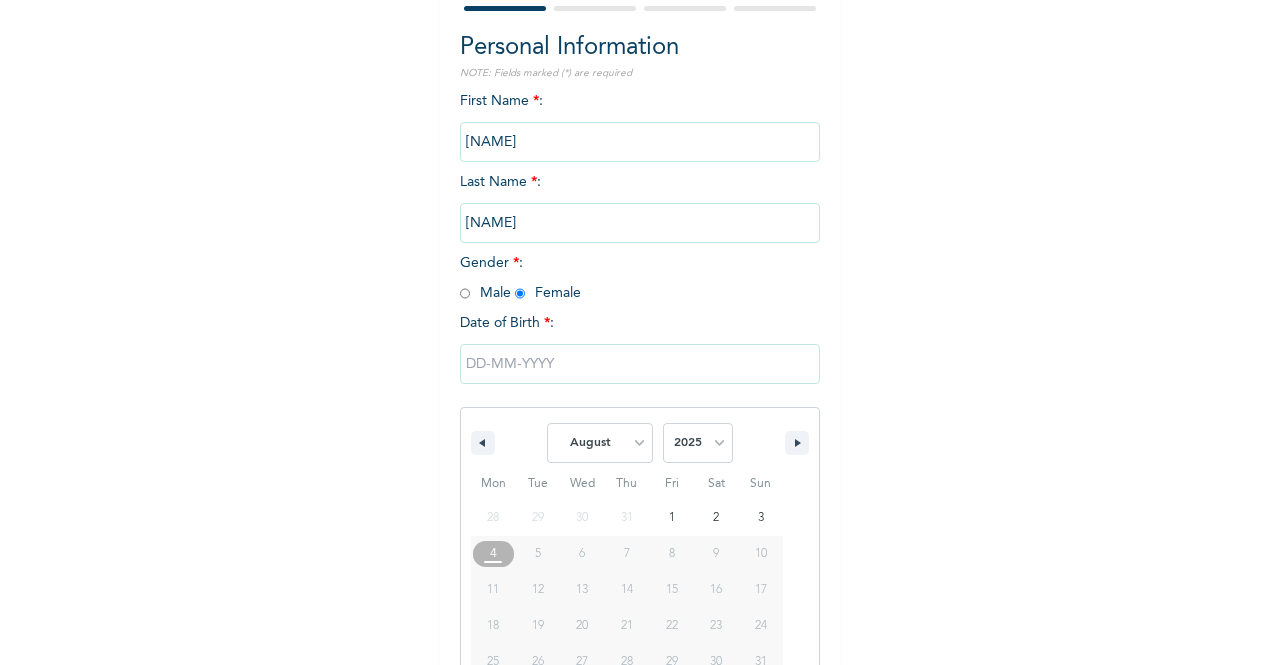 scroll, scrollTop: 245, scrollLeft: 0, axis: vertical 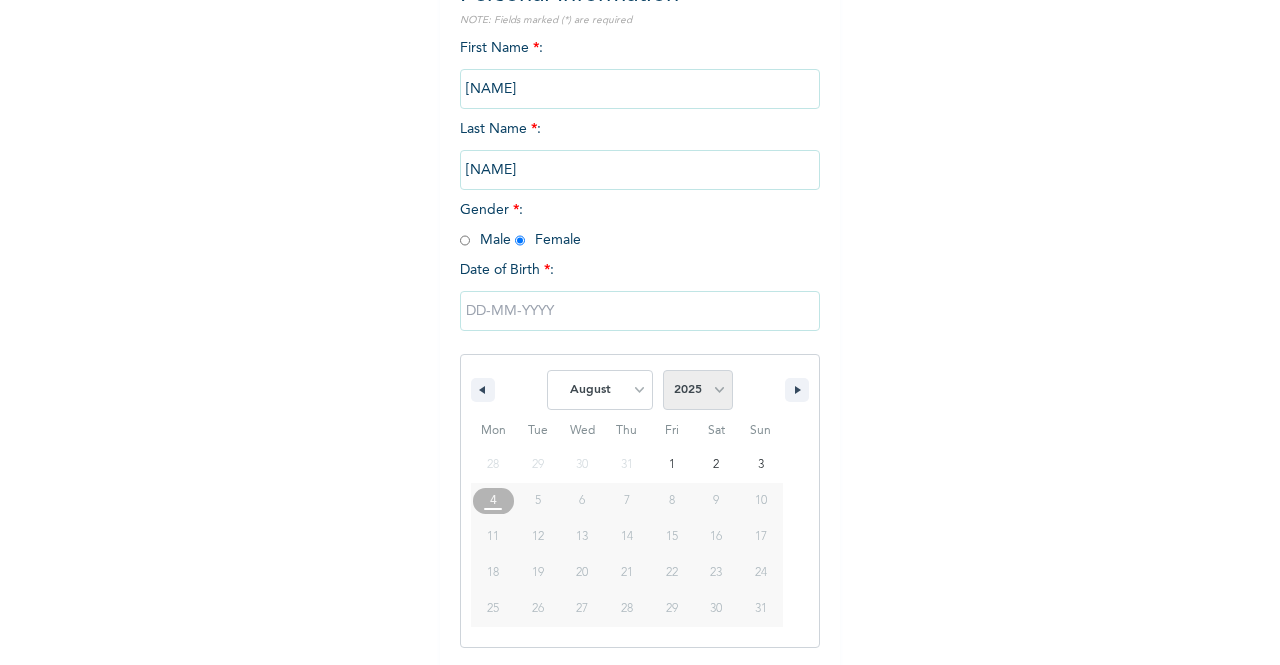 click on "2025 2024 2023 2022 2021 2020 2019 2018 2017 2016 2015 2014 2013 2012 2011 2010 2009 2008 2007 2006 2005 2004 2003 2002 2001 2000 1999 1998 1997 1996 1995 1994 1993 1992 1991 1990 1989 1988 1987 1986 1985 1984 1983 1982 1981 1980 1979 1978 1977 1976 1975 1974 1973 1972 1971 1970 1969 1968 1967 1966 1965 1964 1963 1962 1961 1960" at bounding box center (698, 390) 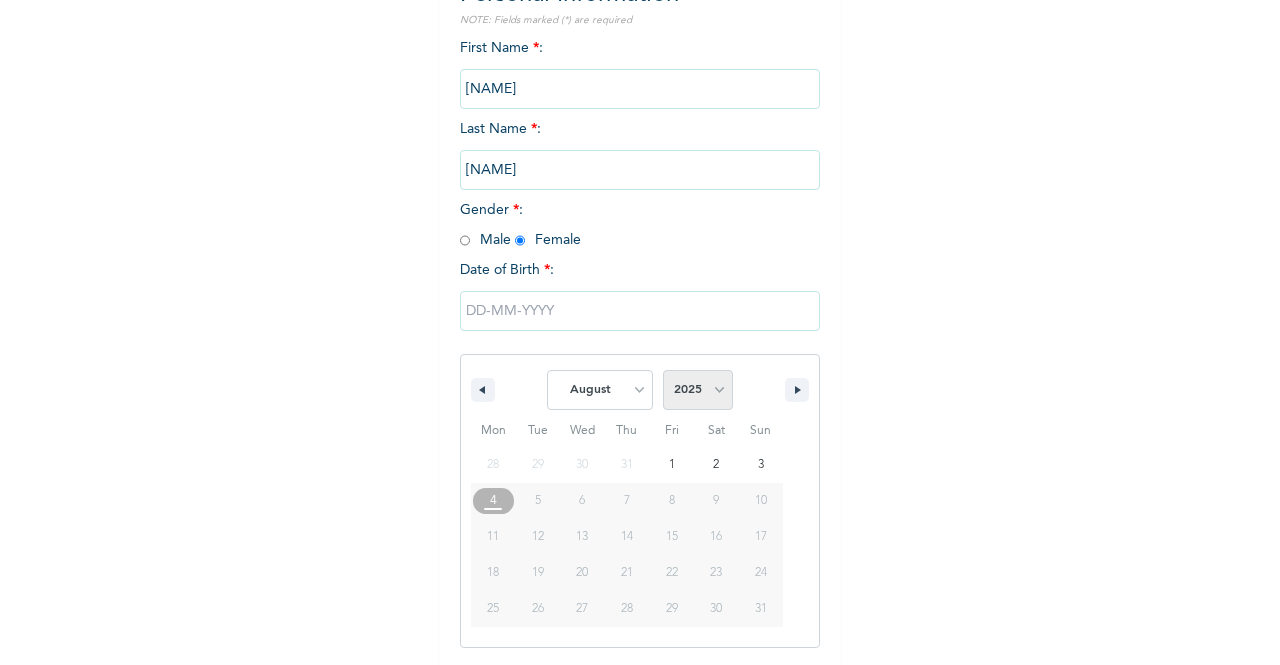select on "2001" 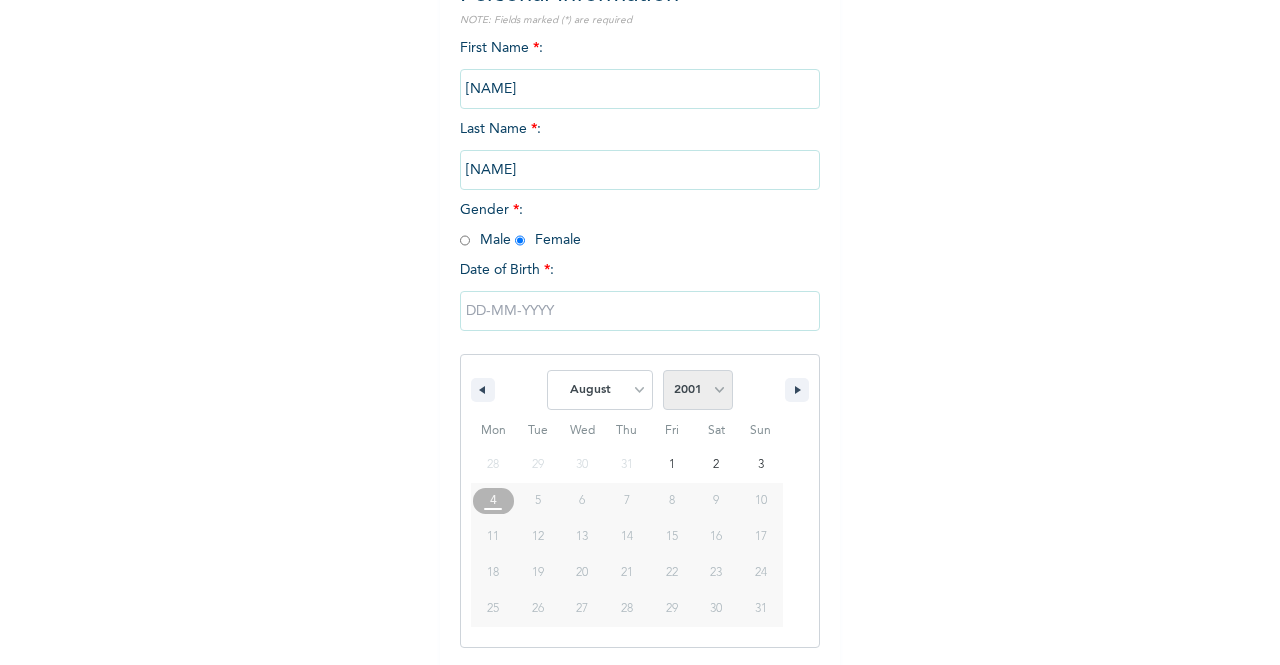 click on "2025 2024 2023 2022 2021 2020 2019 2018 2017 2016 2015 2014 2013 2012 2011 2010 2009 2008 2007 2006 2005 2004 2003 2002 2001 2000 1999 1998 1997 1996 1995 1994 1993 1992 1991 1990 1989 1988 1987 1986 1985 1984 1983 1982 1981 1980 1979 1978 1977 1976 1975 1974 1973 1972 1971 1970 1969 1968 1967 1966 1965 1964 1963 1962 1961 1960" at bounding box center [698, 390] 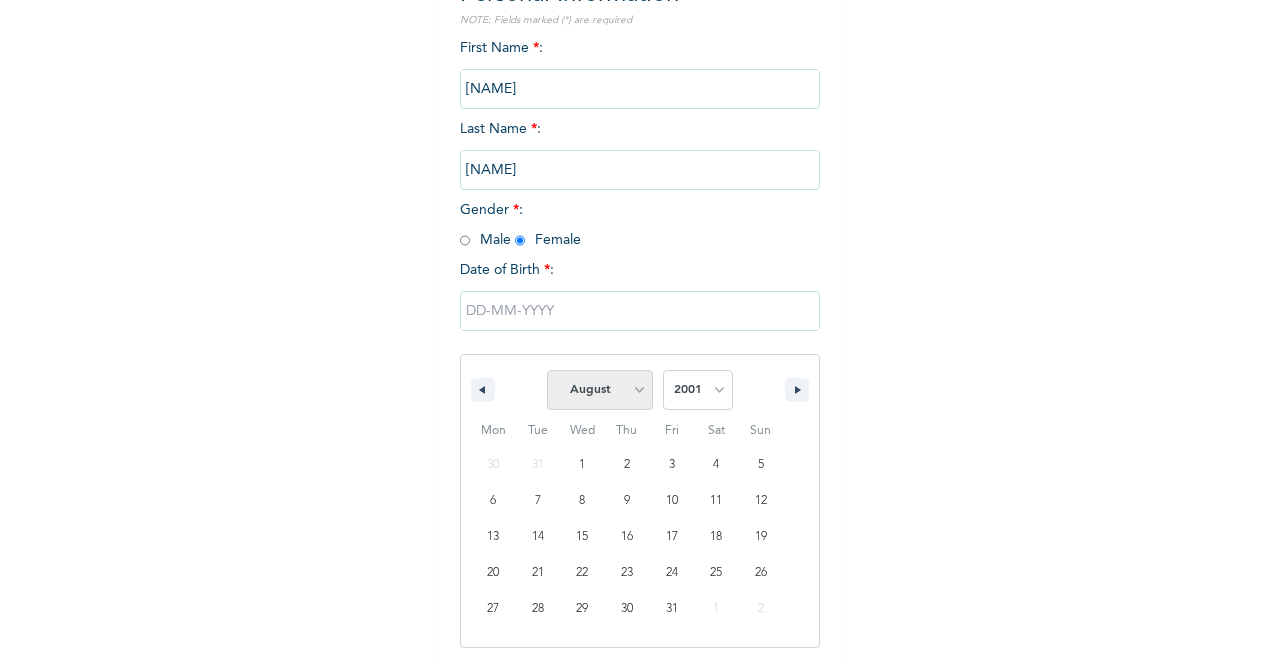 click on "January February March April May June July August September October November December" at bounding box center (600, 390) 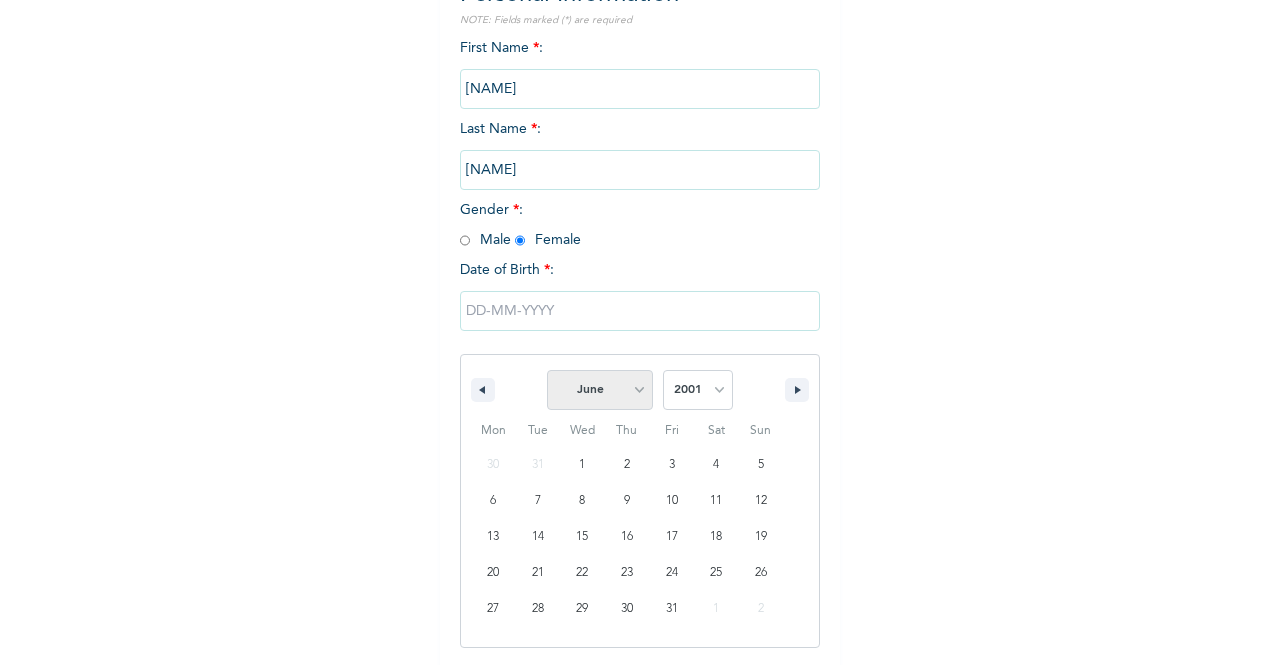 click on "January February March April May June July August September October November December" at bounding box center [600, 390] 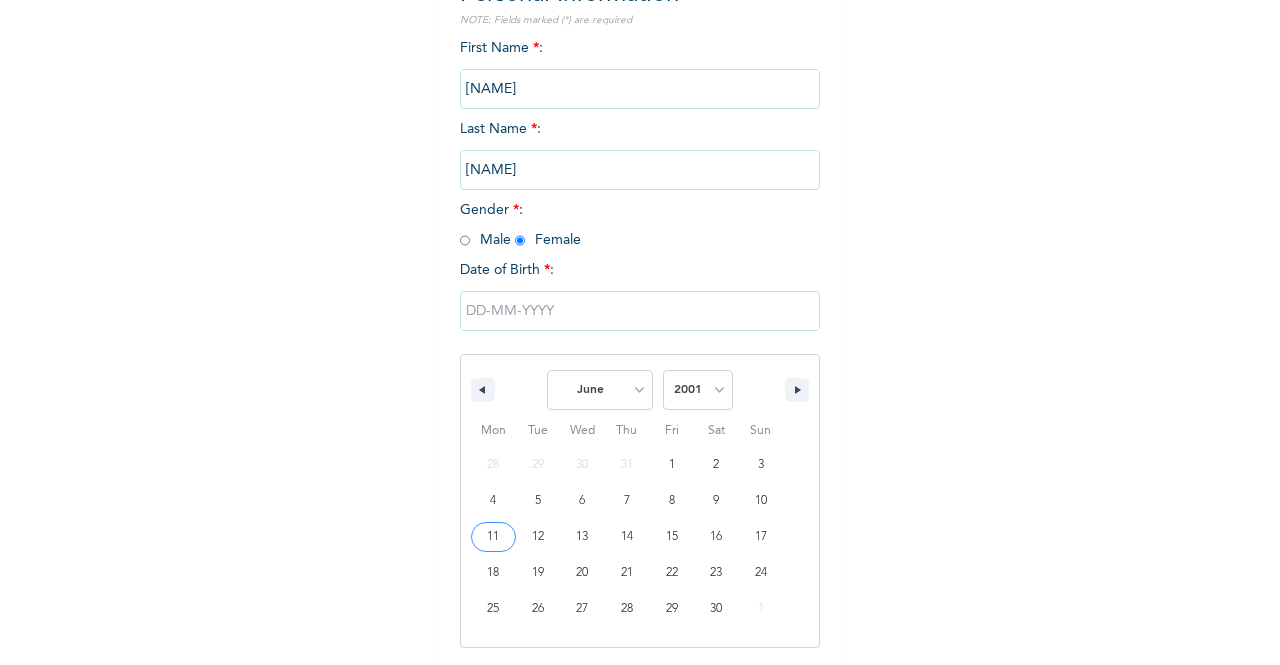 type on "[DATE]" 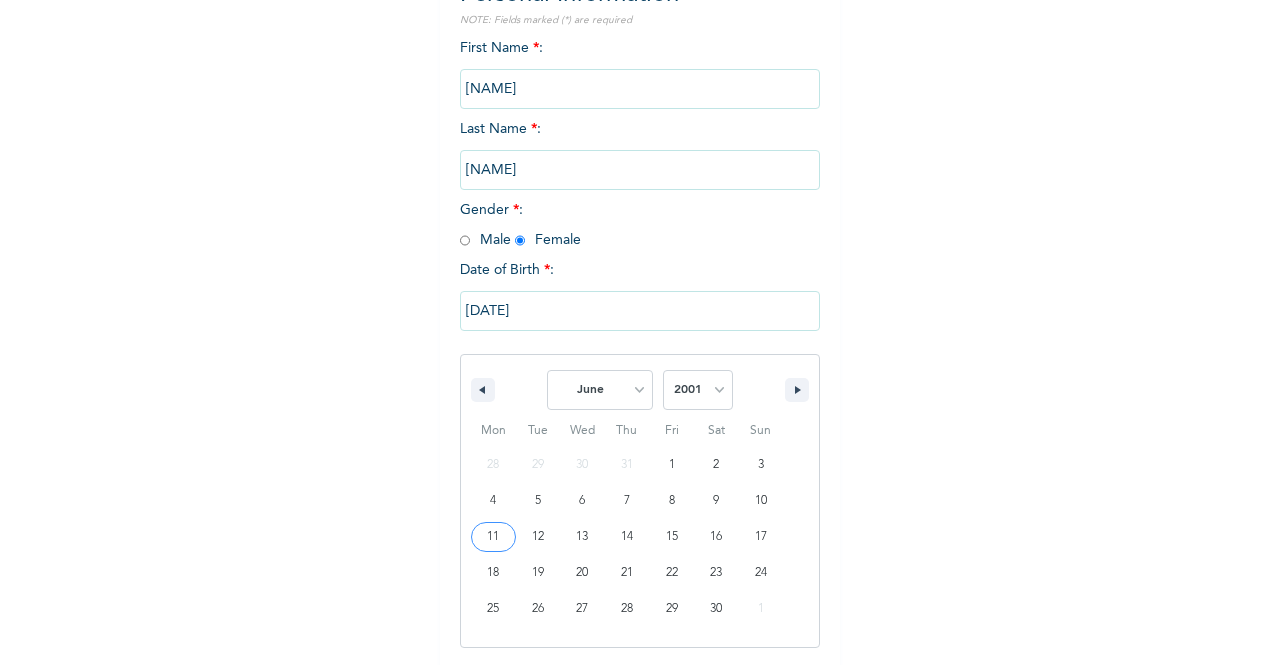 scroll, scrollTop: 40, scrollLeft: 0, axis: vertical 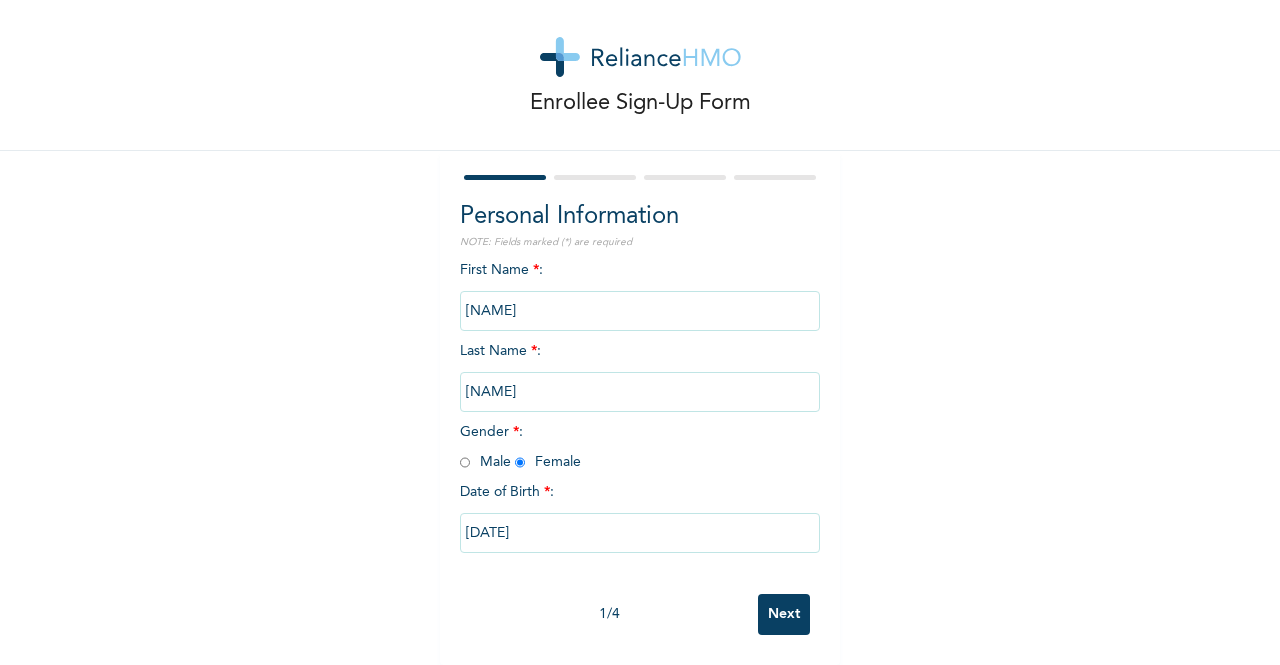 click on "Next" at bounding box center [784, 614] 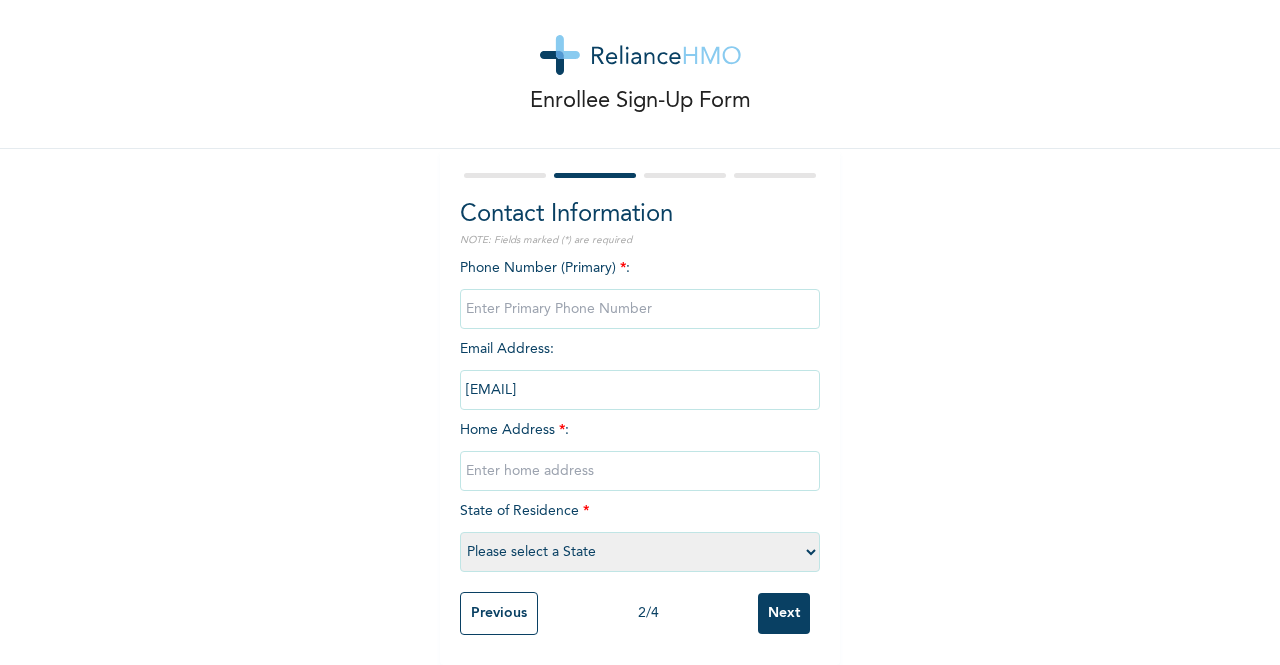 click on "Previous" at bounding box center [499, 613] 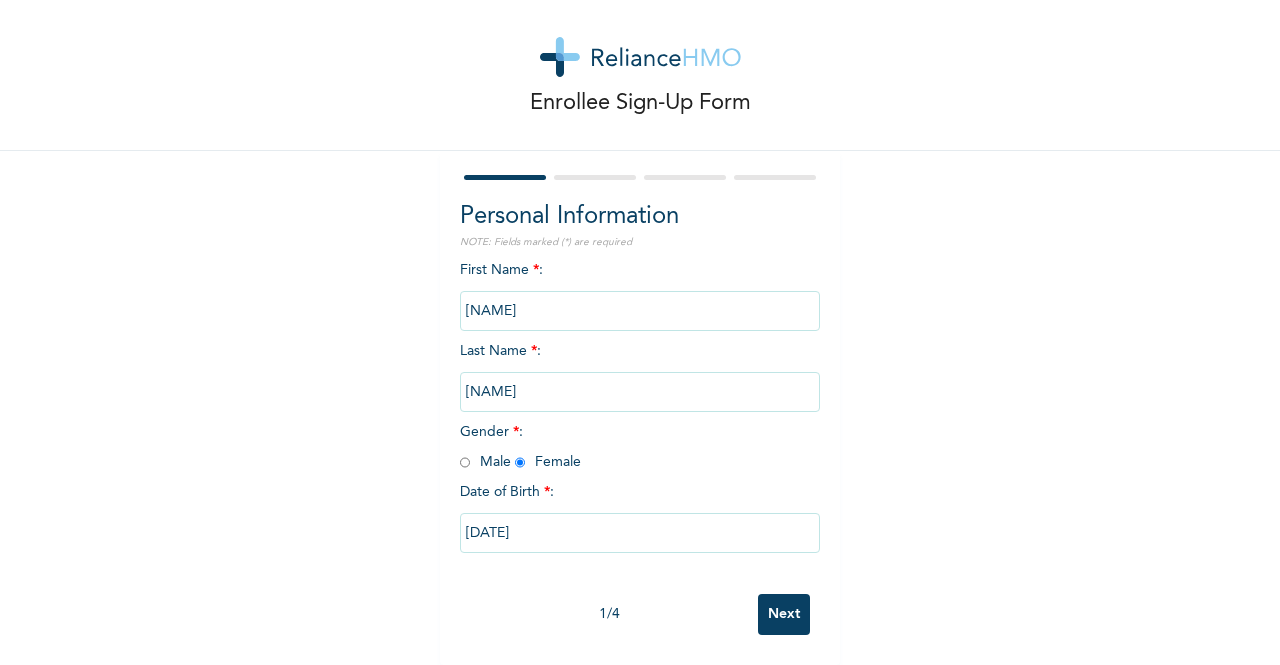 click on "Next" at bounding box center (784, 614) 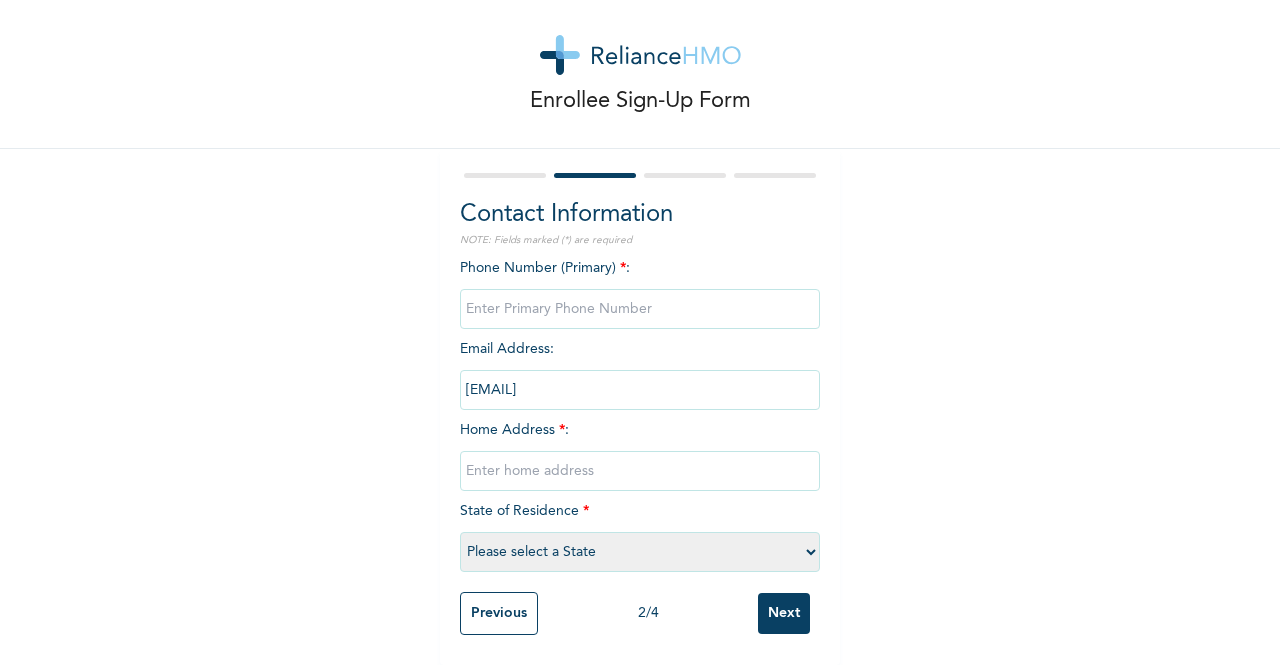 click at bounding box center [640, 309] 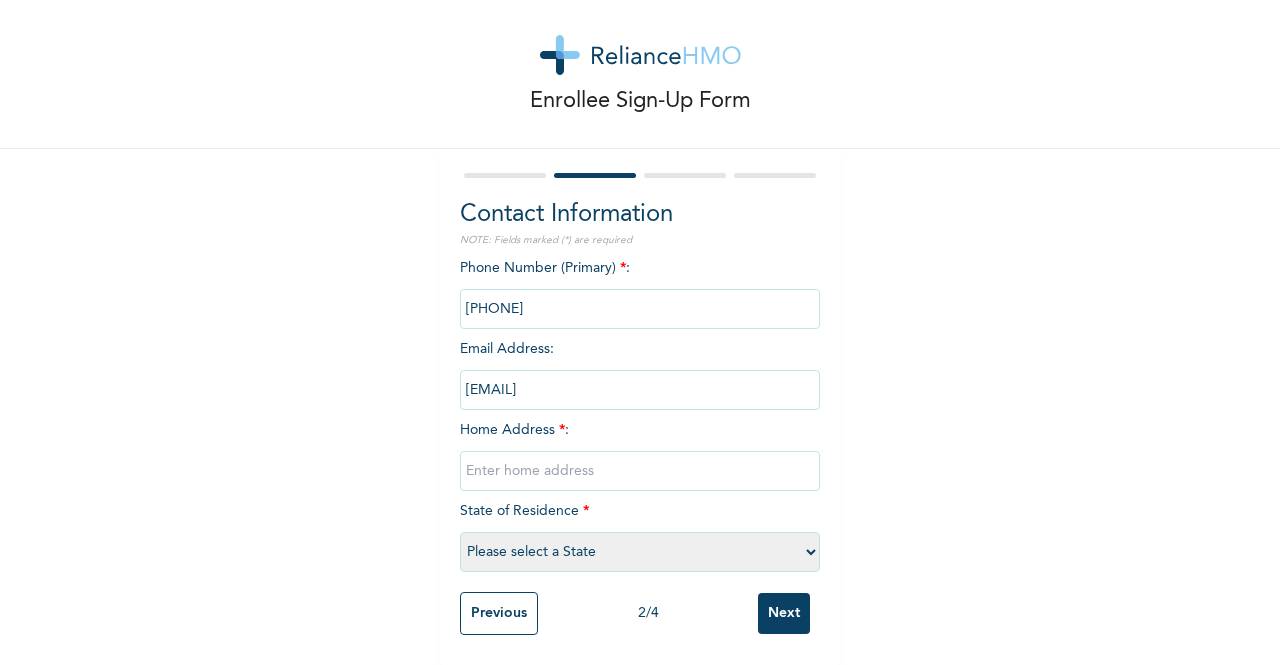 type on "[PHONE]" 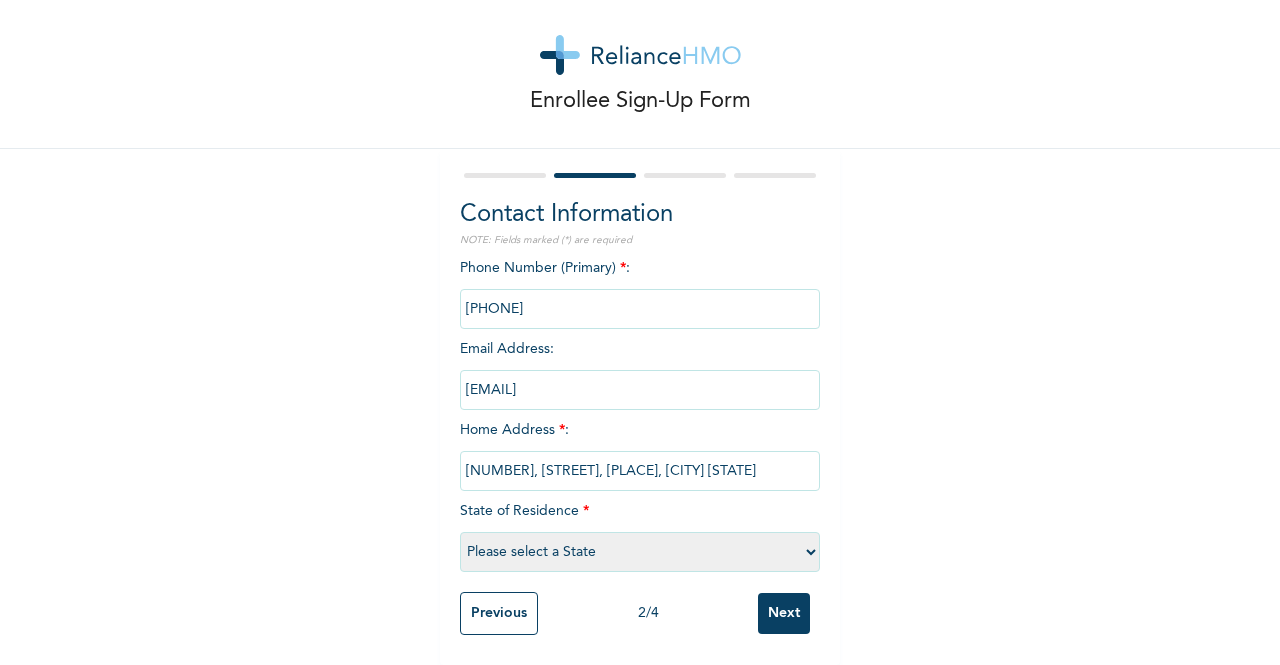 scroll, scrollTop: 0, scrollLeft: 4, axis: horizontal 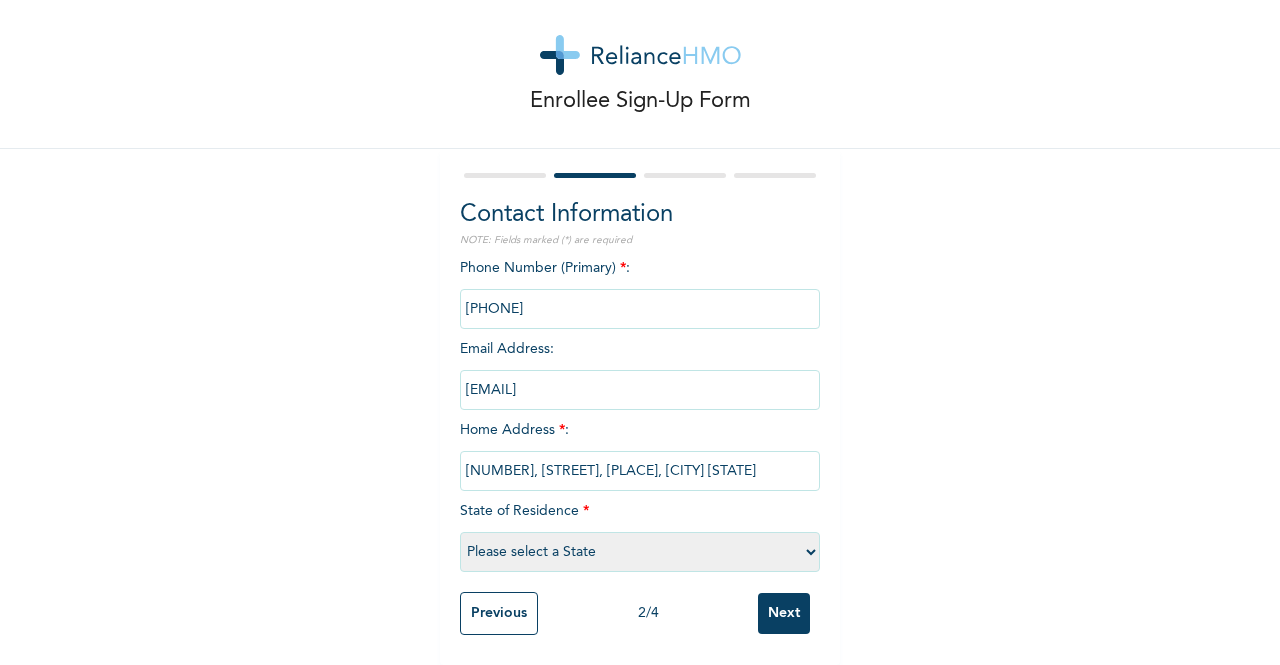 click on "Please select a State Abia Abuja (FCT) Adamawa Akwa Ibom Anambra Bauchi Bayelsa Benue Borno Cross River Delta Ebonyi Edo Ekiti Enugu Gombe Imo Jigawa Kaduna Kano Katsina Kebbi Kogi Kwara Lagos Nasarawa Niger Ogun Ondo Osun Oyo Plateau Rivers Sokoto Taraba Yobe Zamfara" at bounding box center (640, 552) 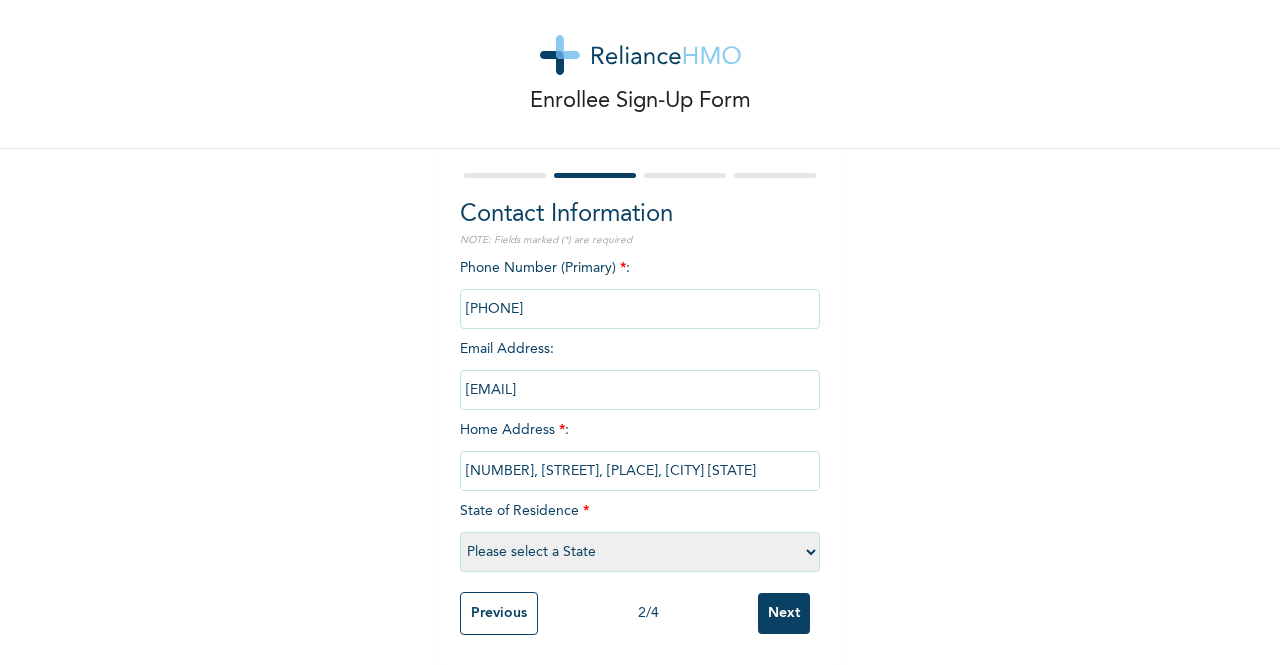 select on "25" 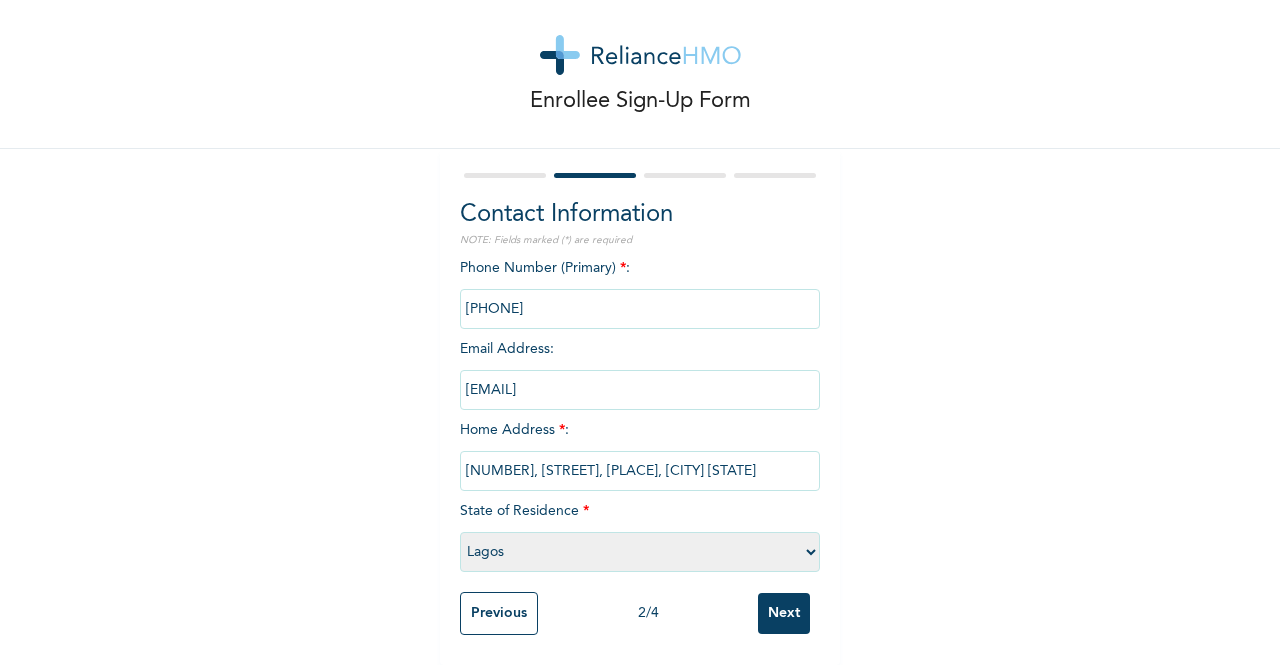 click on "Please select a State Abia Abuja (FCT) Adamawa Akwa Ibom Anambra Bauchi Bayelsa Benue Borno Cross River Delta Ebonyi Edo Ekiti Enugu Gombe Imo Jigawa Kaduna Kano Katsina Kebbi Kogi Kwara Lagos Nasarawa Niger Ogun Ondo Osun Oyo Plateau Rivers Sokoto Taraba Yobe Zamfara" at bounding box center (640, 552) 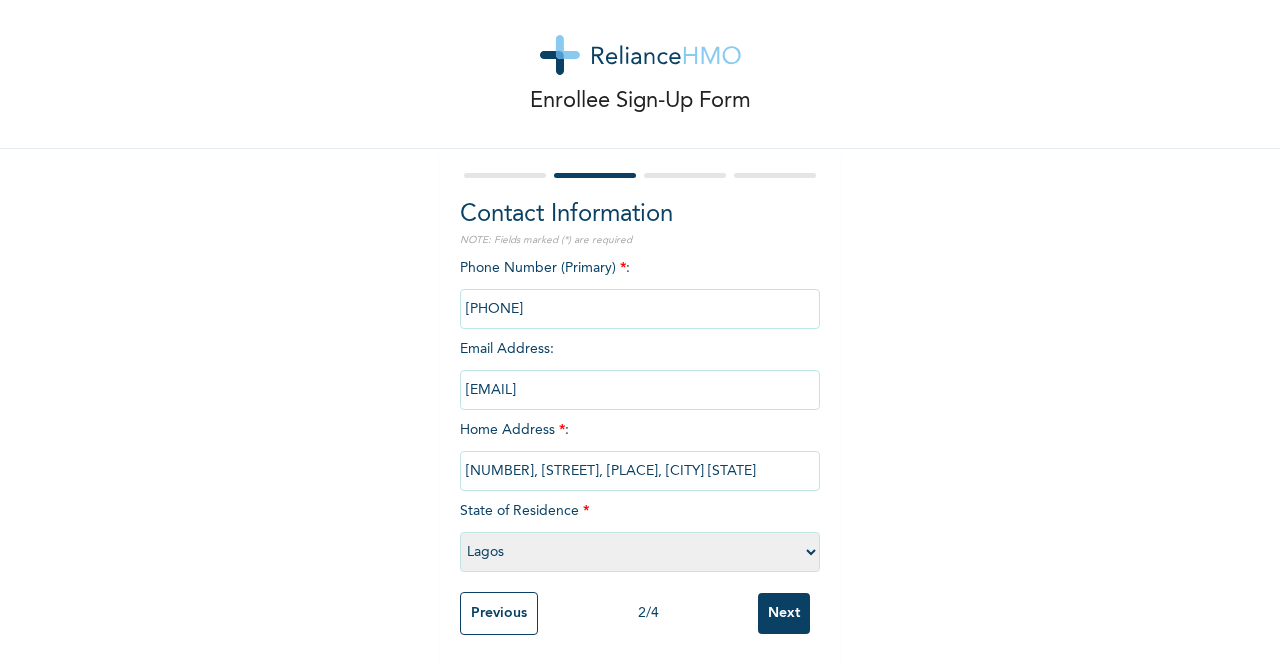 click on "Enrollee Sign-Up Form Contact Information NOTE: Fields marked (*) are required Phone Number (Primary)   * : [PHONE] Email Address : [EMAIL] Home Address   * : [NUMBER], [STREET] Street, [AREA], [CITY] State State of Residence   * Please select a State Abia Abuja (FCT) Adamawa Akwa Ibom Anambra Bauchi Bayelsa Benue Borno Cross River Delta Ebonyi Edo Ekiti Enugu Gombe Imo Jigawa Kaduna Kano Katsina Kebbi Kogi Kwara Lagos Nasarawa Niger Ogun Ondo Osun Oyo Plateau Rivers Sokoto Taraba Yobe Zamfara Previous [NUMBER]  / [NUMBER] Next" at bounding box center (640, 320) 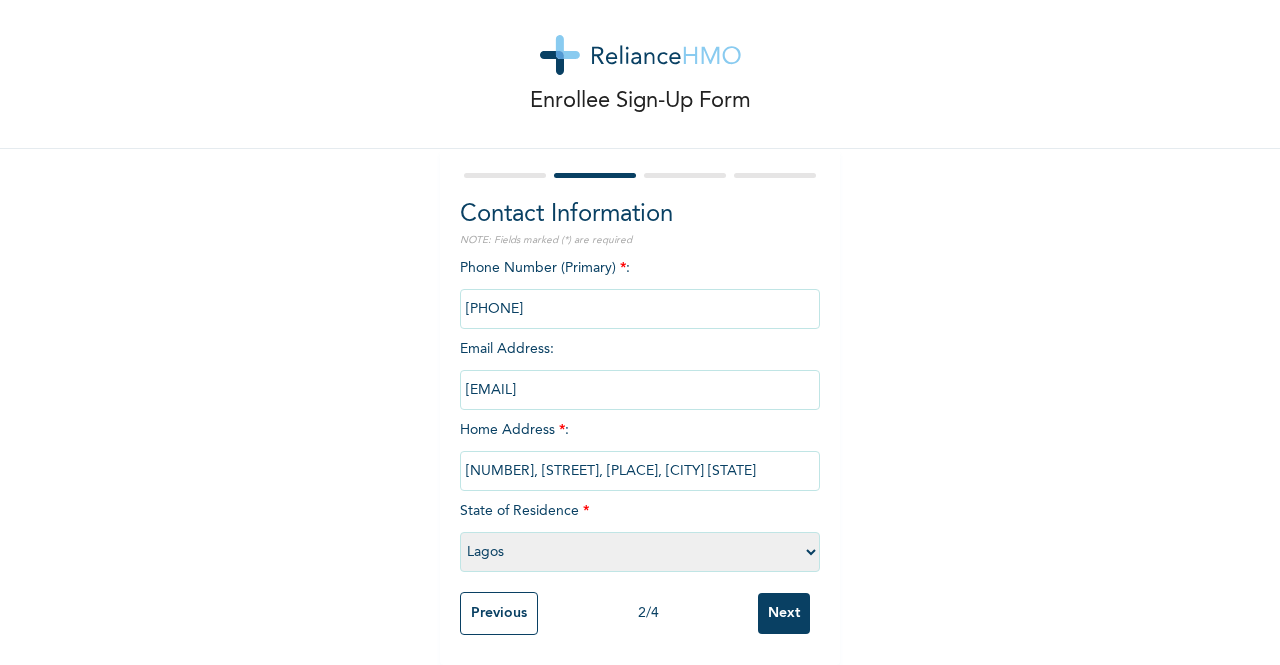click on "Next" at bounding box center (784, 613) 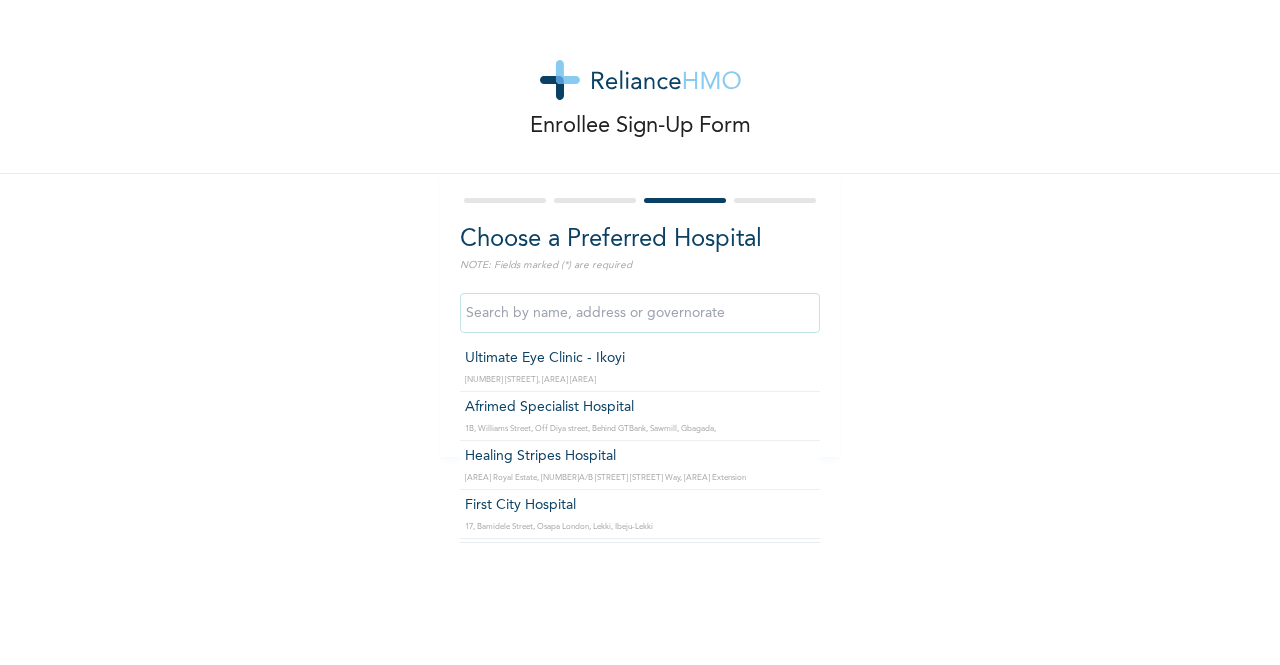click at bounding box center (640, 313) 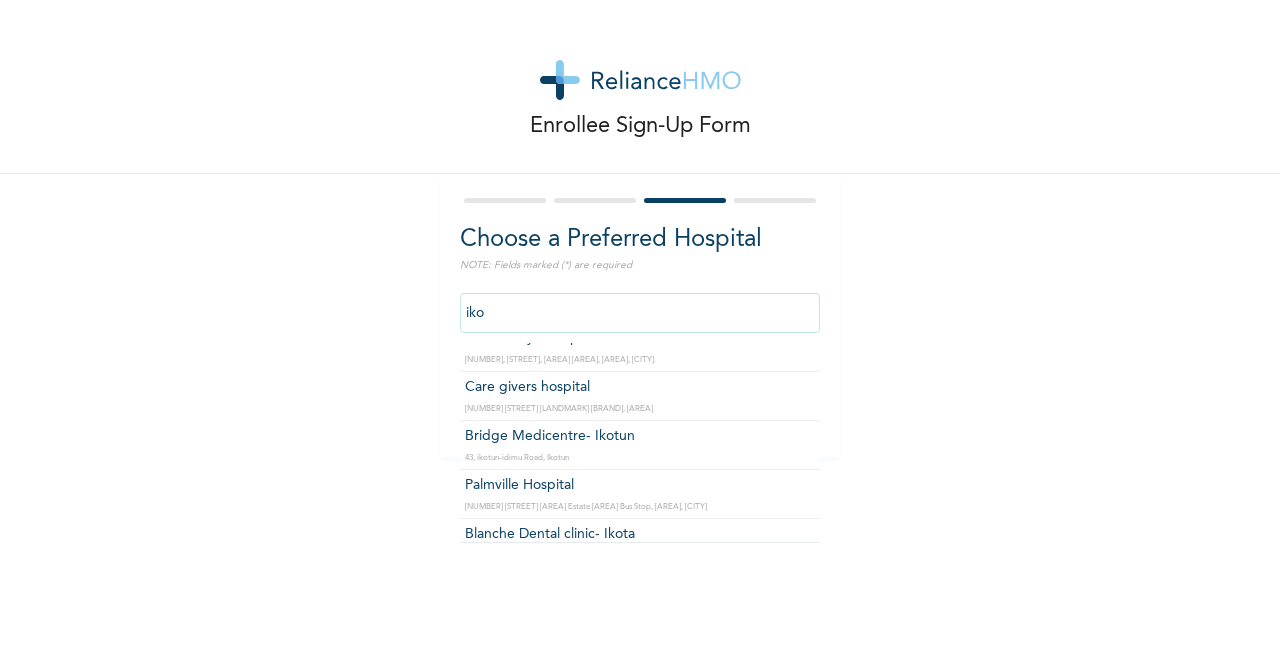 scroll, scrollTop: 2323, scrollLeft: 0, axis: vertical 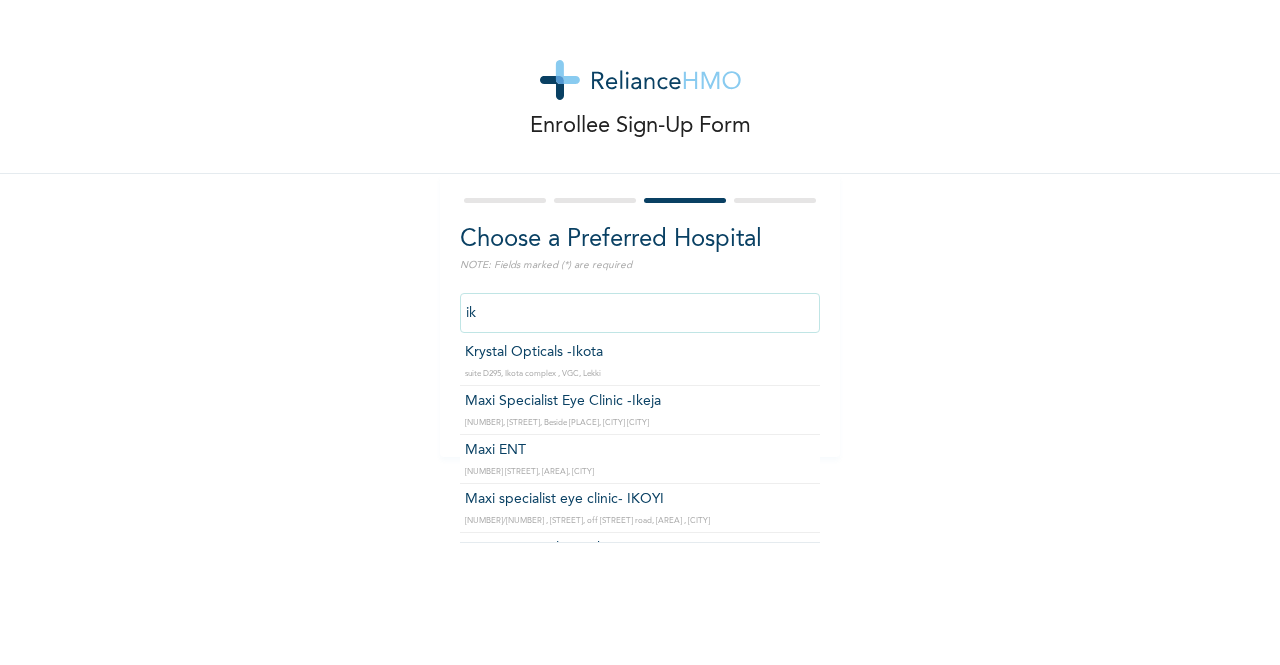 type on "i" 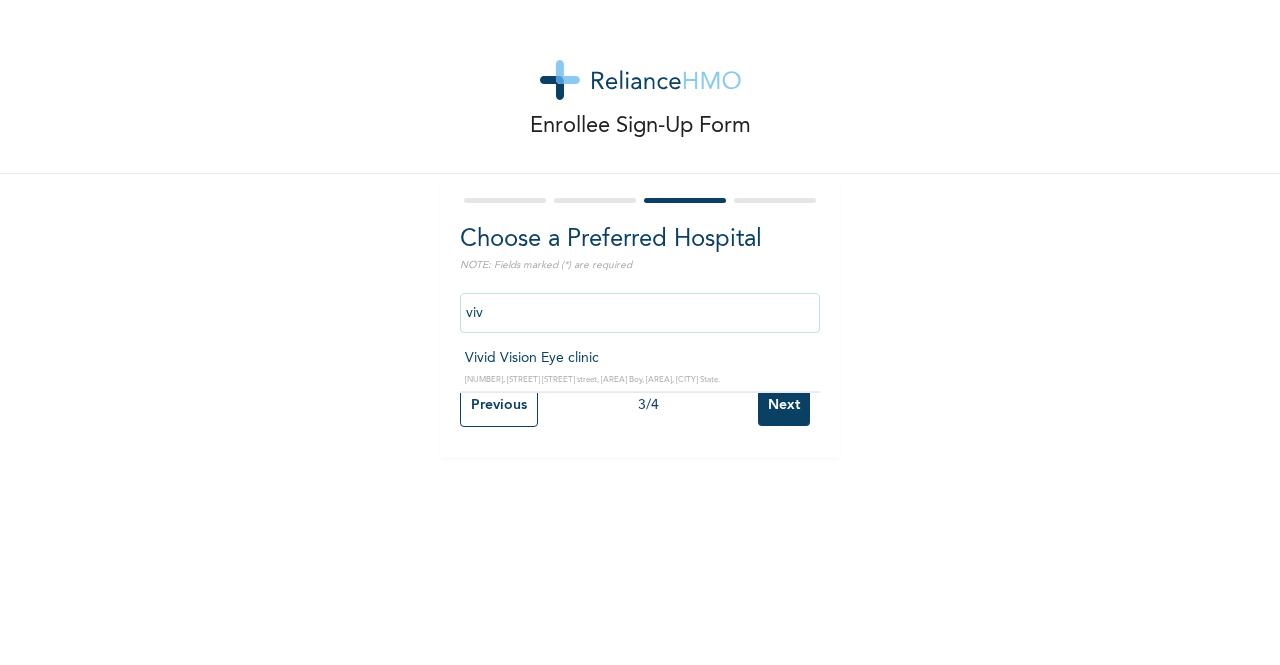 scroll, scrollTop: 0, scrollLeft: 0, axis: both 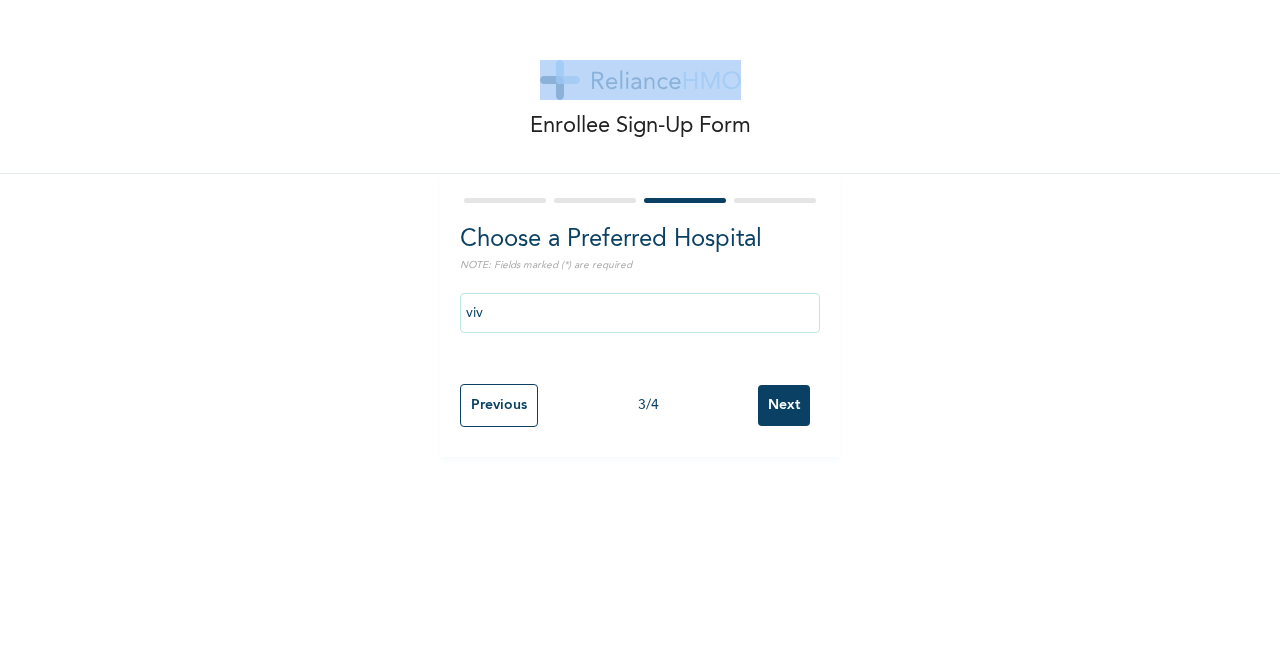drag, startPoint x: 196, startPoint y: 74, endPoint x: 192, endPoint y: -87, distance: 161.04968 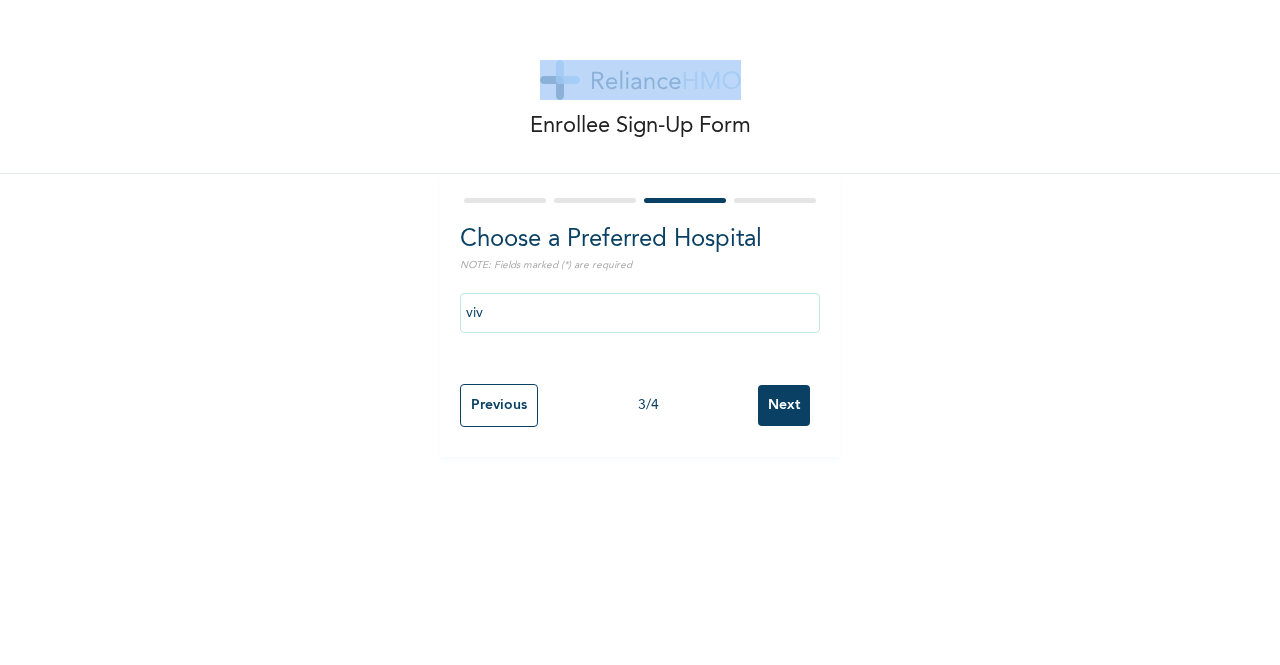 click on "Enrollee Sign-Up Form" at bounding box center (640, 87) 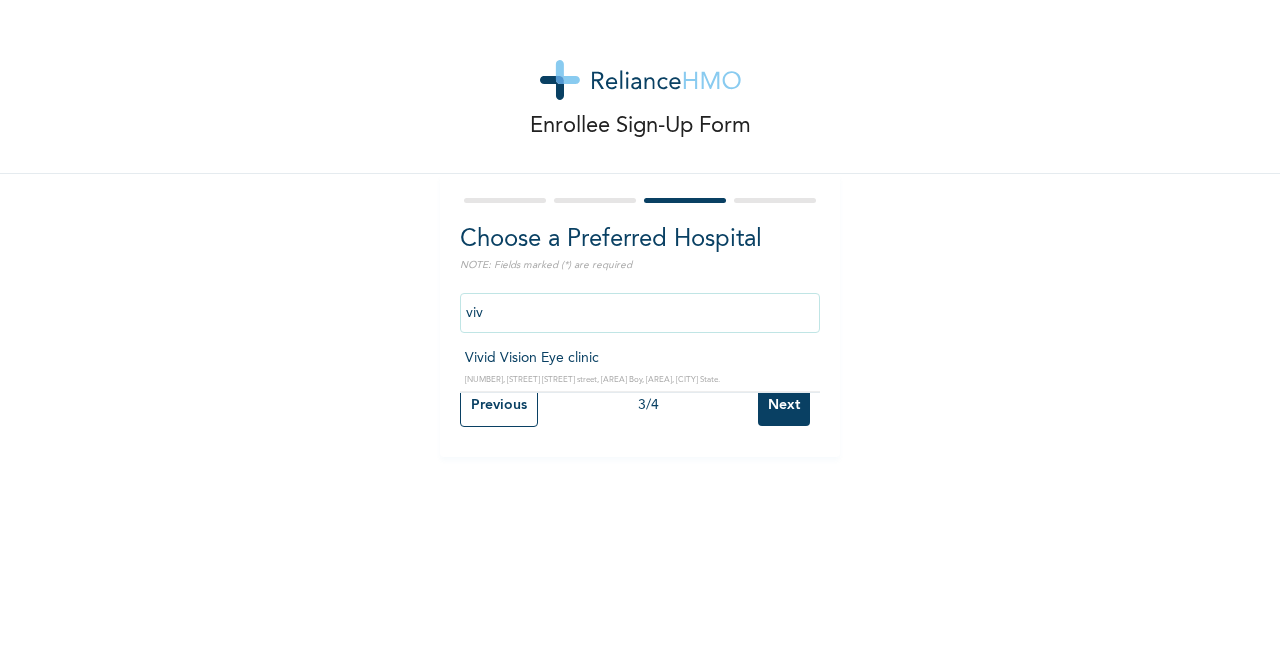 click on "viv" at bounding box center (640, 313) 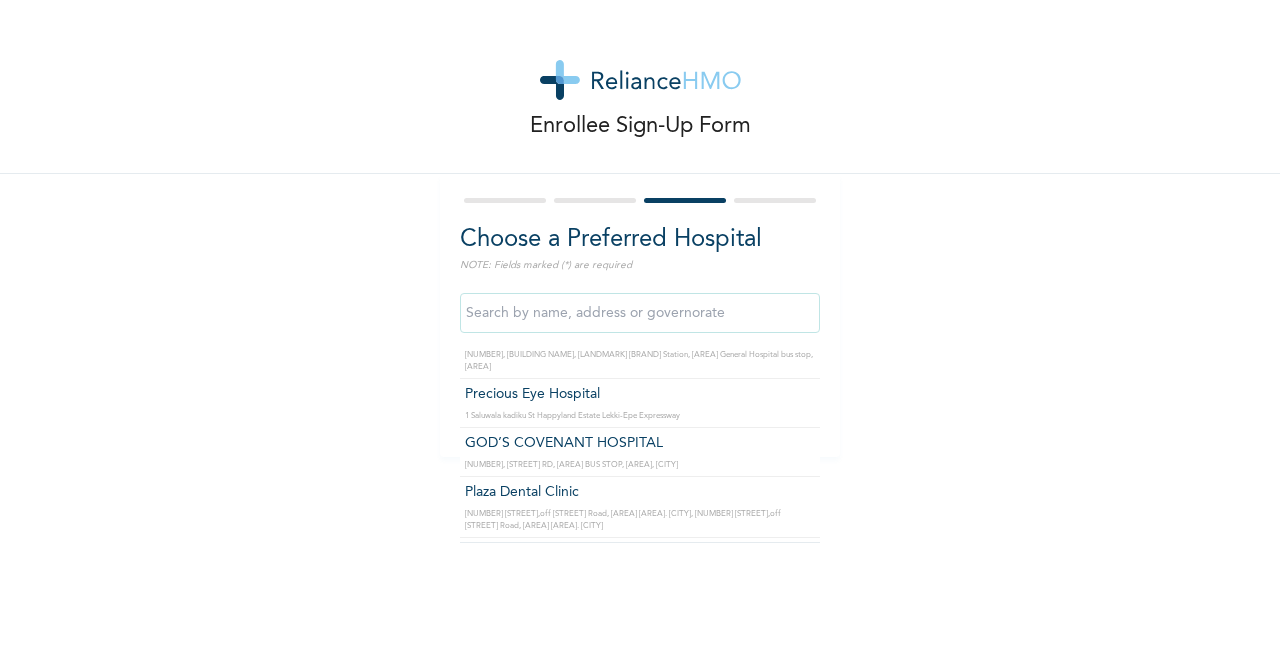 scroll, scrollTop: 32483, scrollLeft: 0, axis: vertical 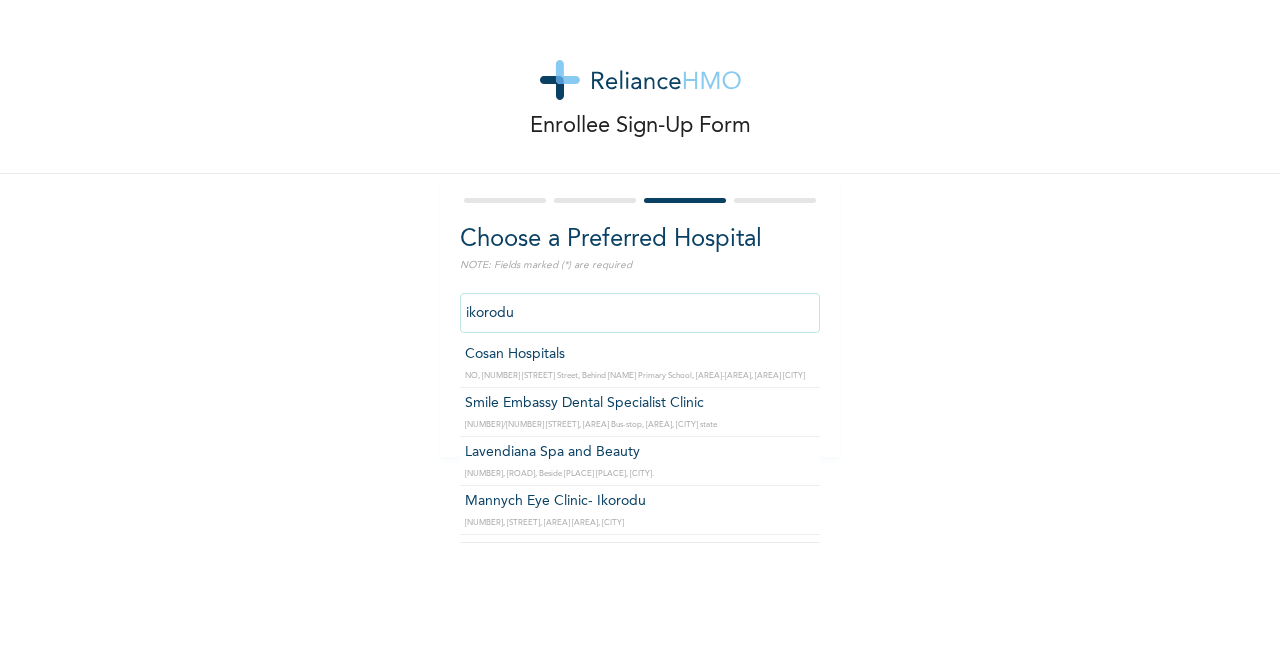 click on "ikorodu" at bounding box center [640, 313] 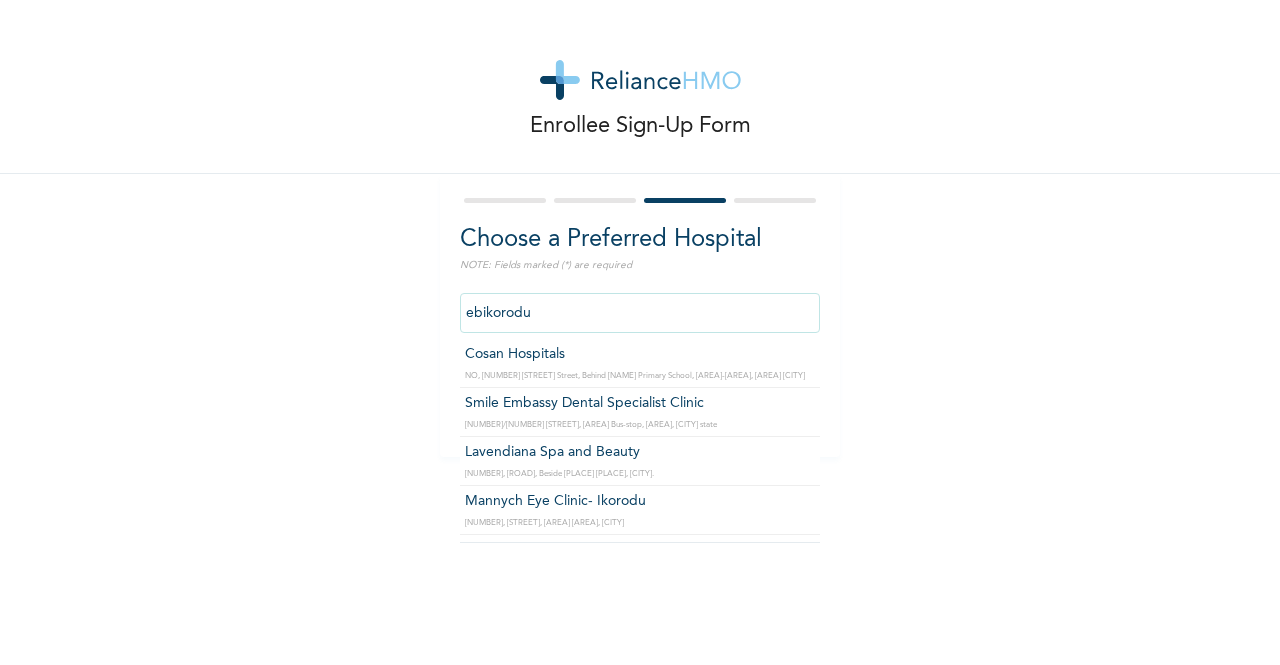 scroll, scrollTop: 0, scrollLeft: 0, axis: both 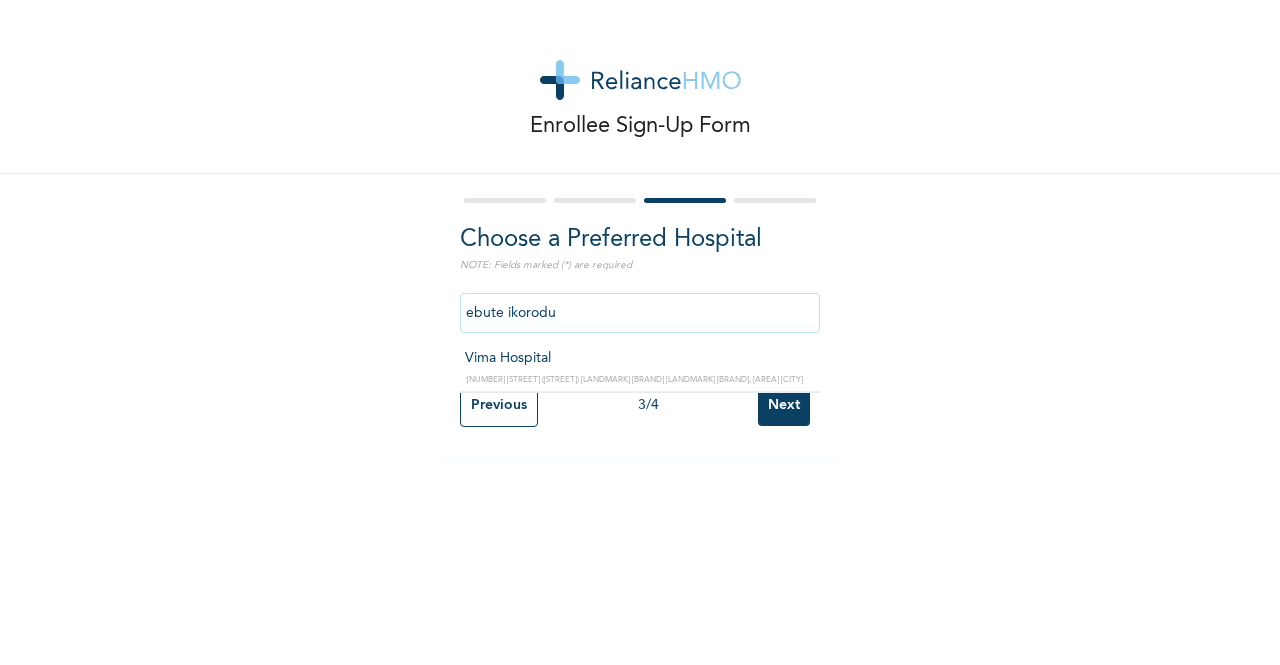type on "Vima Hospital" 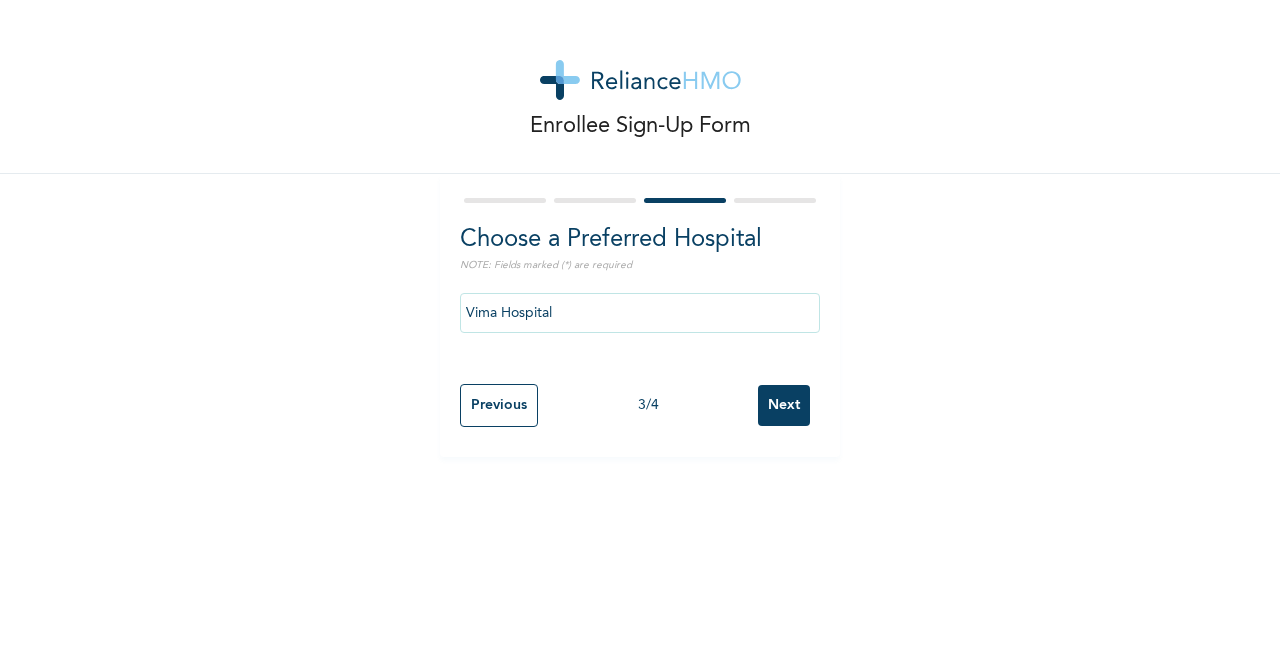 click on "Vima Hospital" at bounding box center [640, 313] 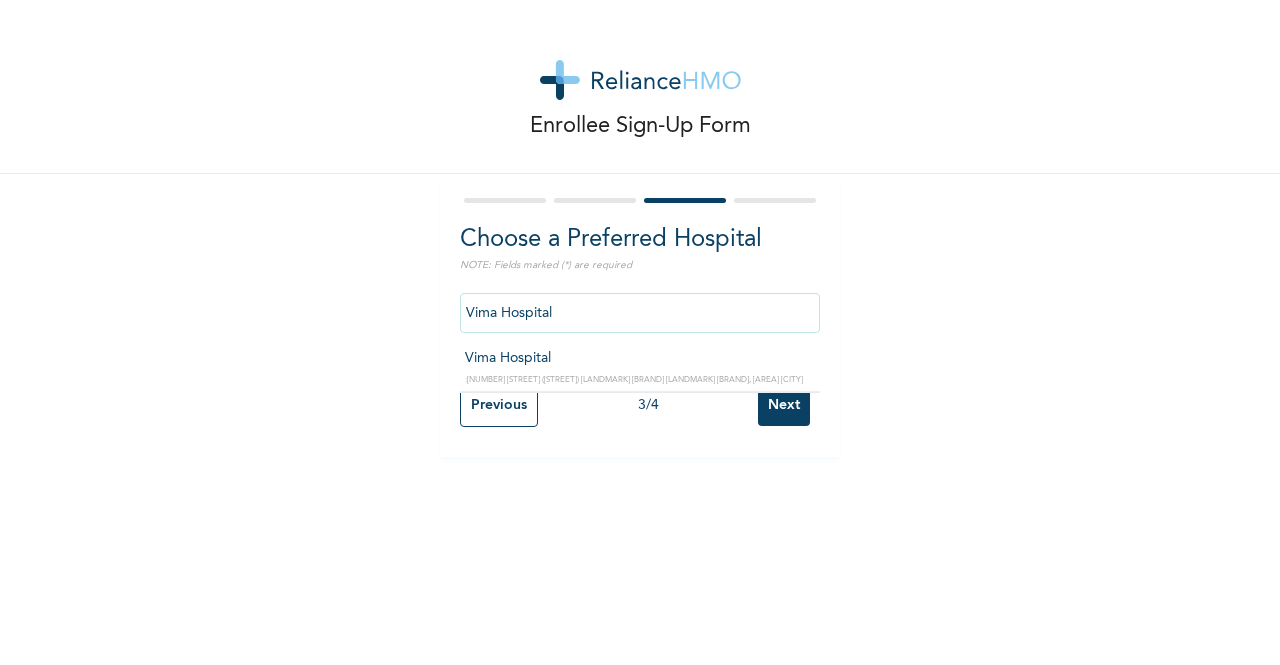 click on "Vima Hospital" at bounding box center (640, 313) 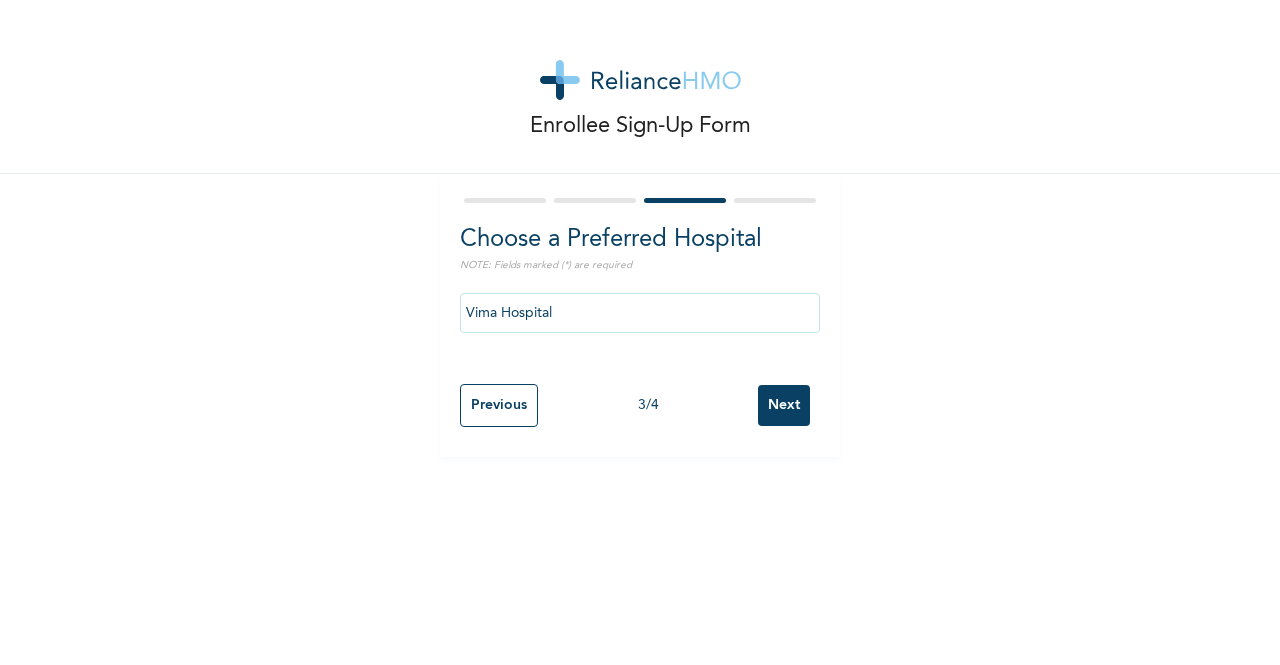 click on "Next" at bounding box center (784, 405) 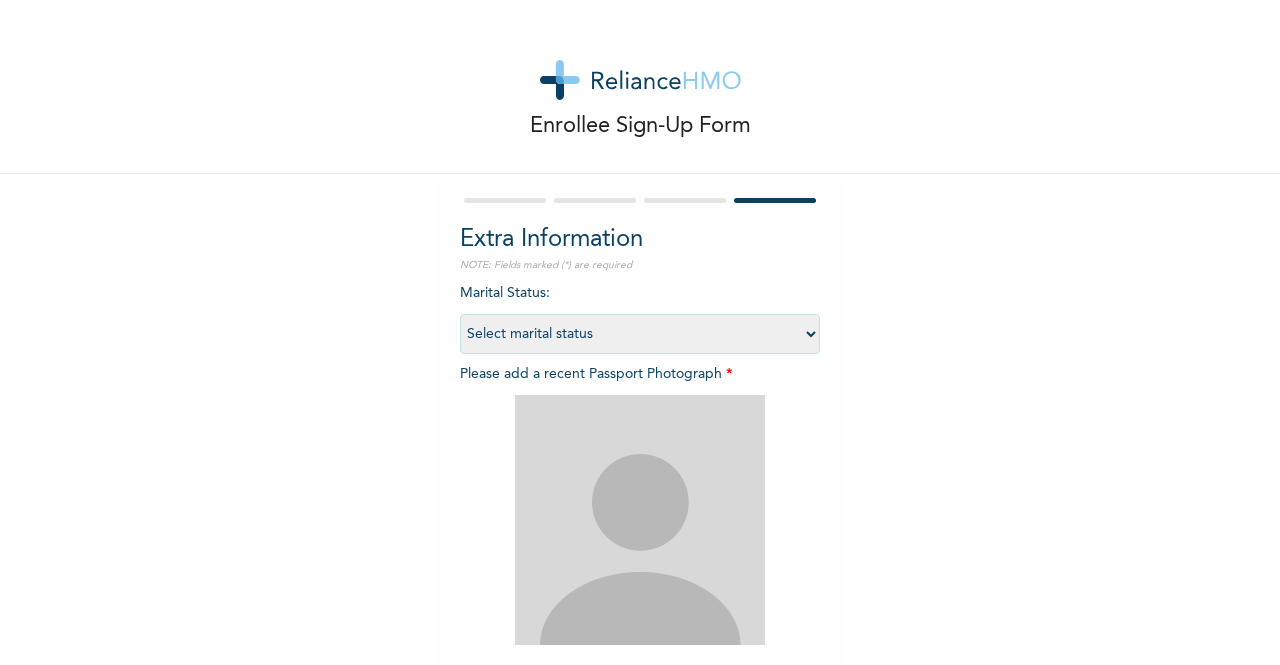 click on "Select marital status Single Married Divorced Widow/Widower" at bounding box center [640, 334] 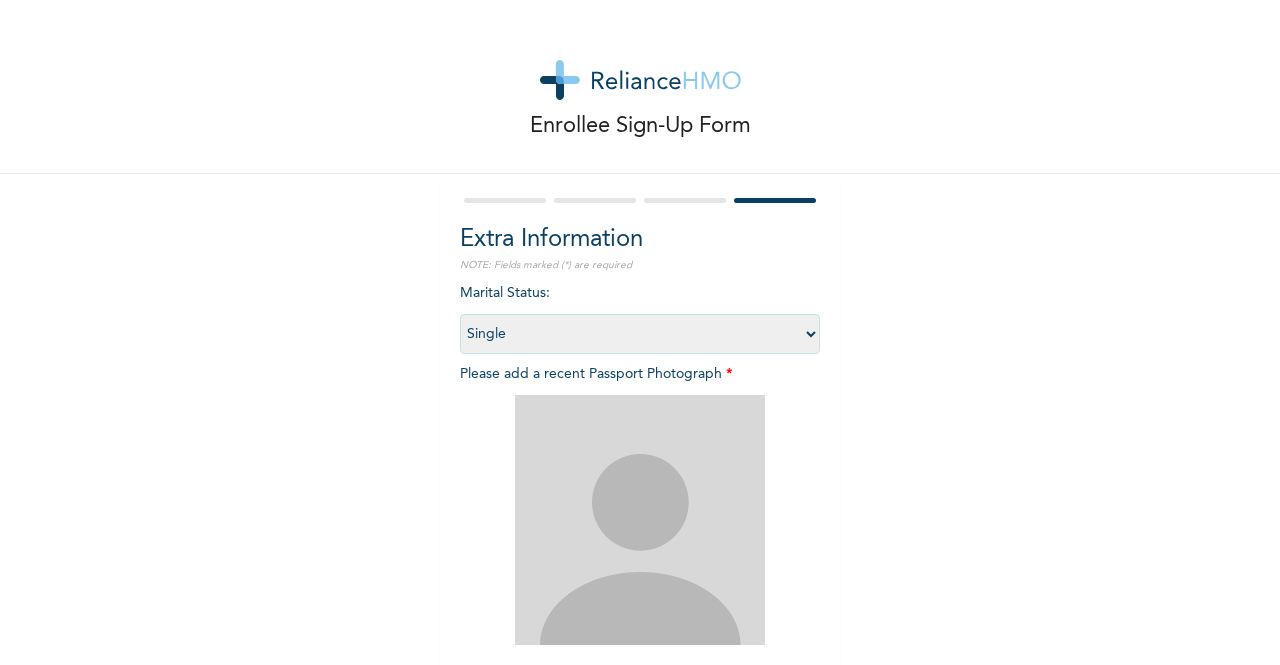 click on "Select marital status Single Married Divorced Widow/Widower" at bounding box center [640, 334] 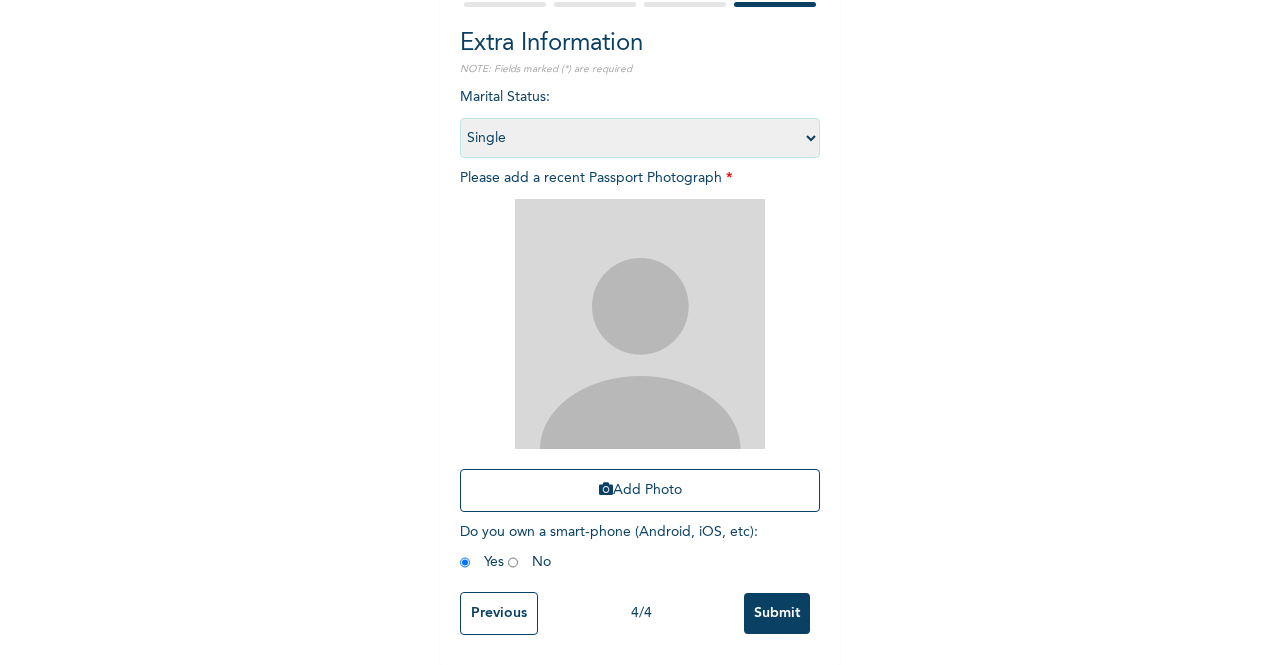 scroll, scrollTop: 208, scrollLeft: 0, axis: vertical 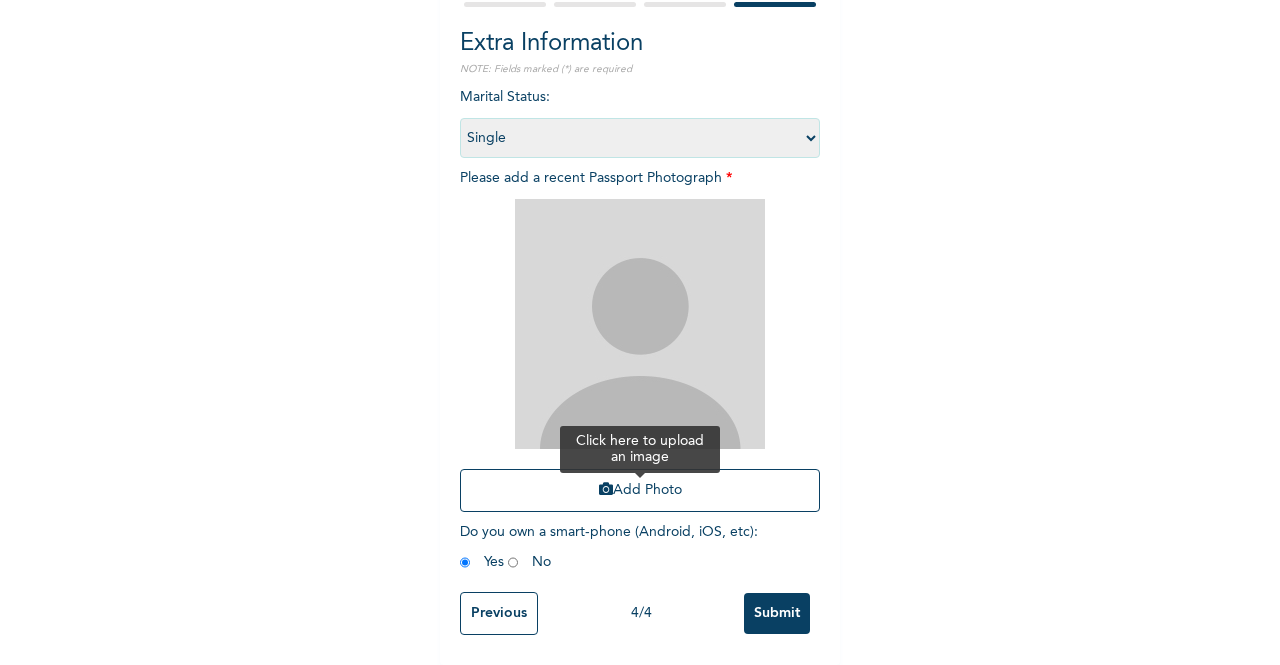 click on "Add Photo" at bounding box center [640, 490] 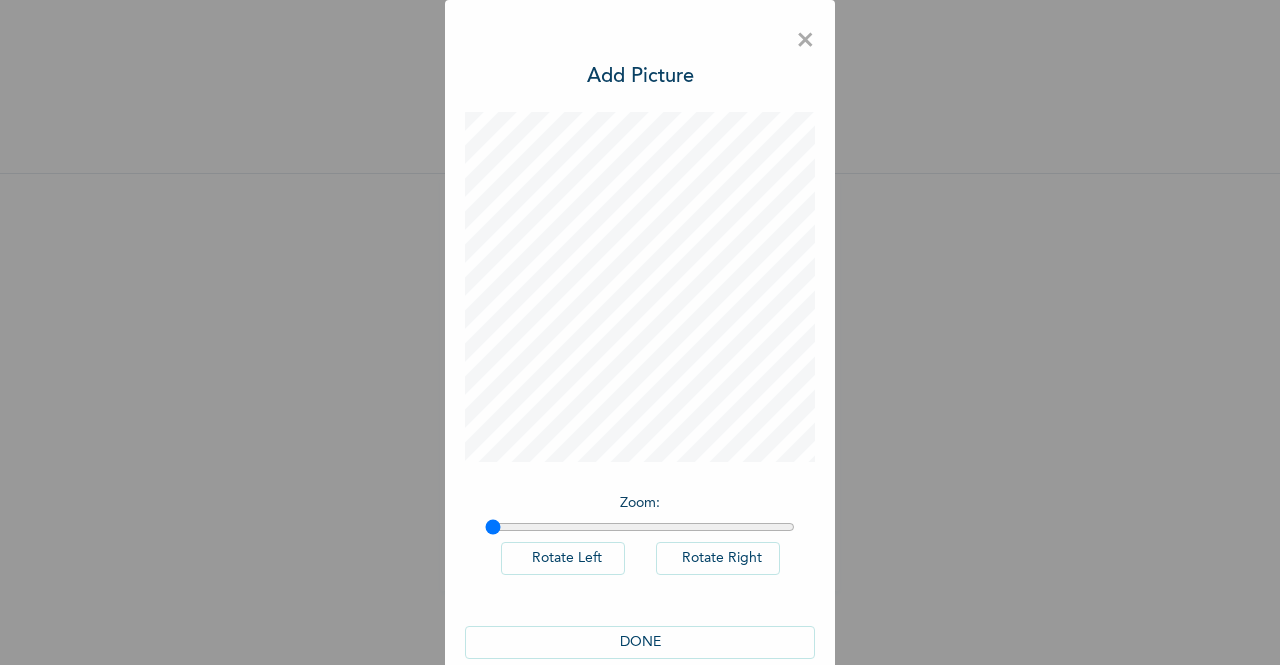 scroll, scrollTop: 0, scrollLeft: 0, axis: both 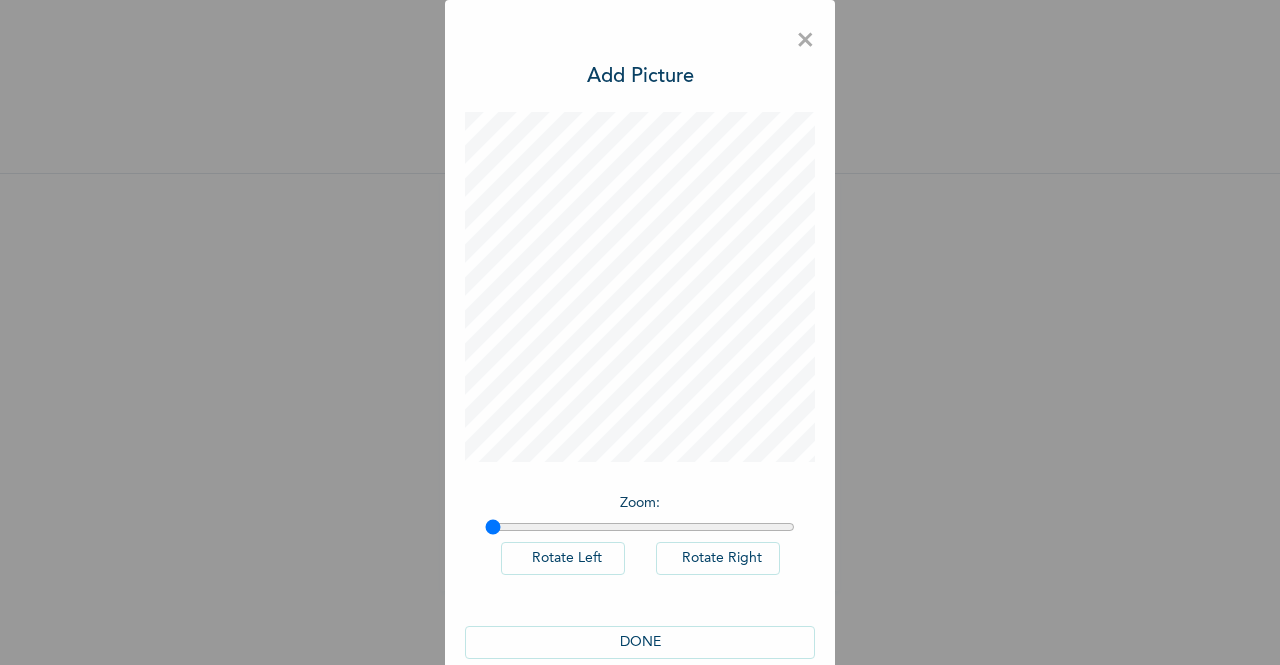 click on "DONE" at bounding box center [640, 642] 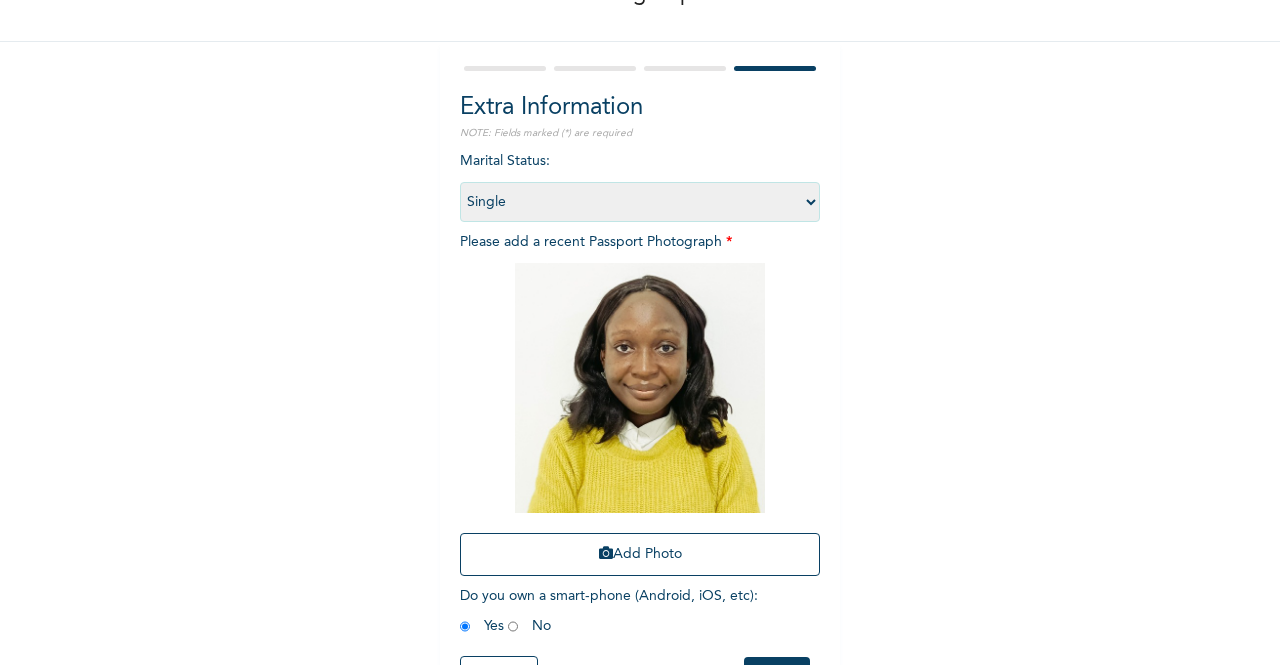 scroll, scrollTop: 133, scrollLeft: 0, axis: vertical 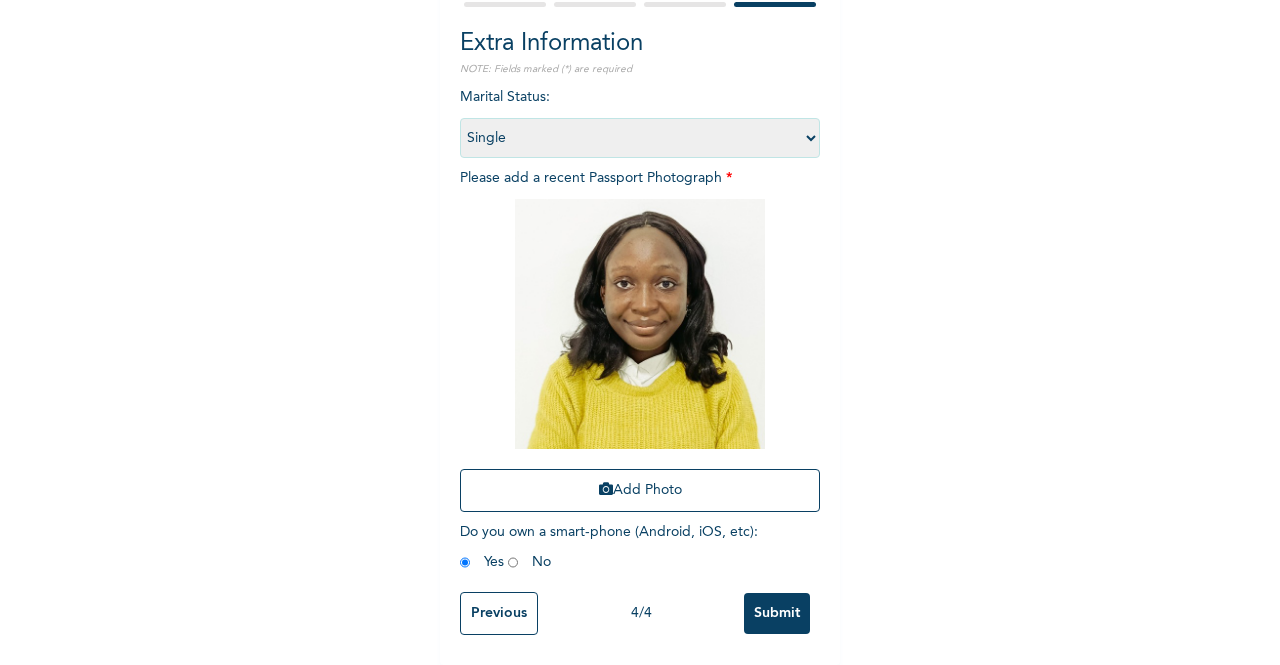 click on "Previous" at bounding box center [499, 613] 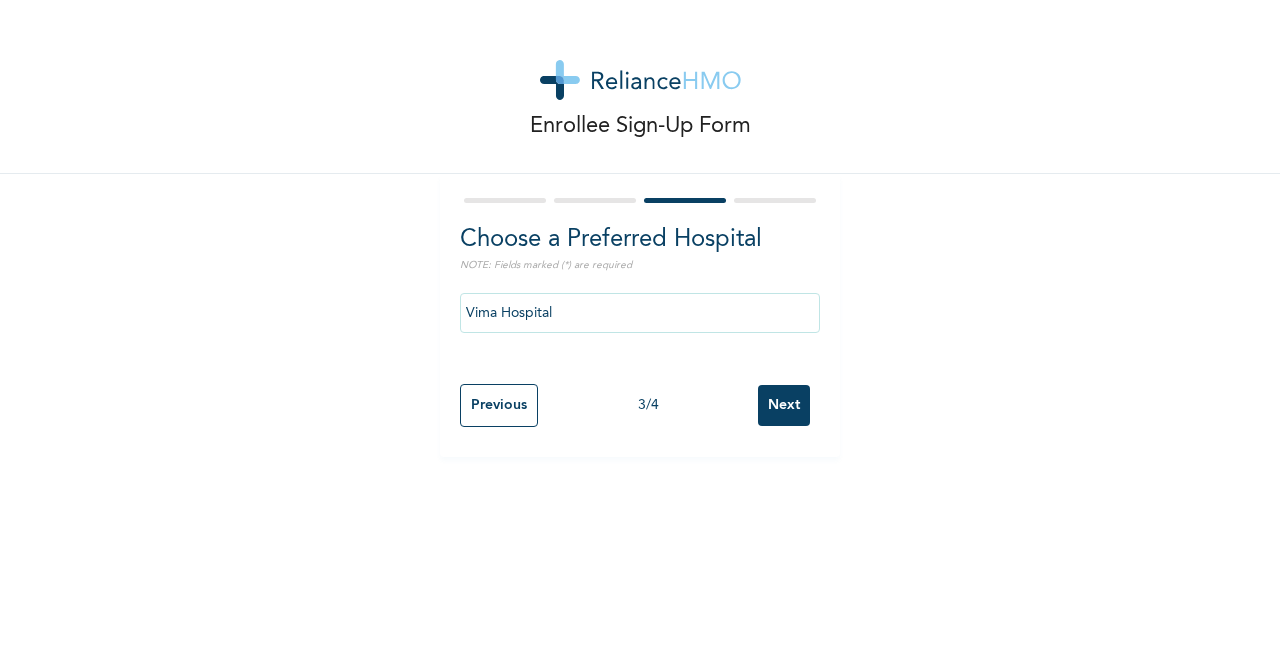 scroll, scrollTop: 0, scrollLeft: 0, axis: both 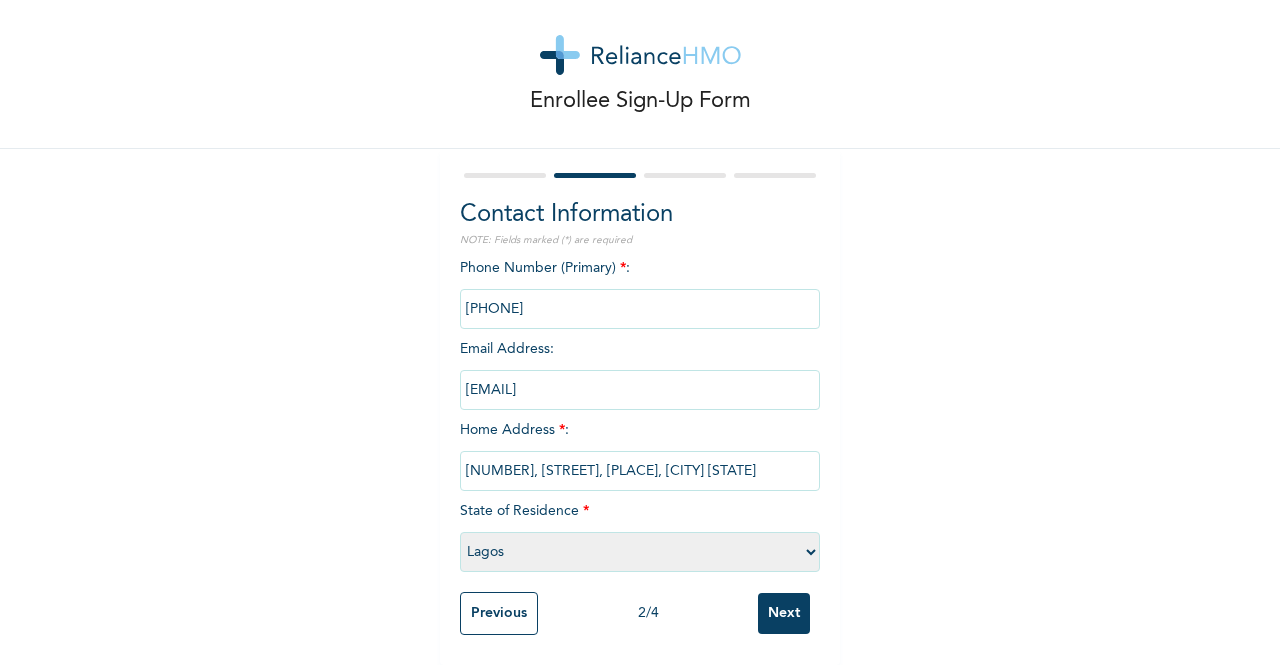 click on "Previous" at bounding box center (499, 613) 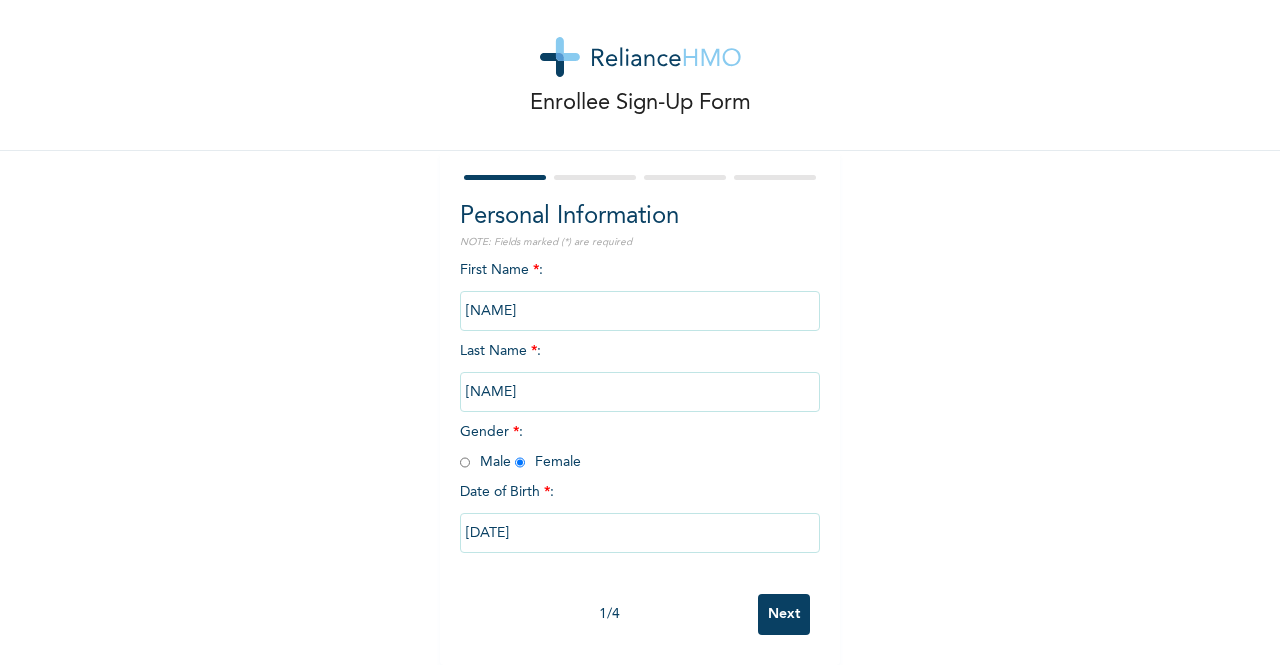scroll, scrollTop: 40, scrollLeft: 0, axis: vertical 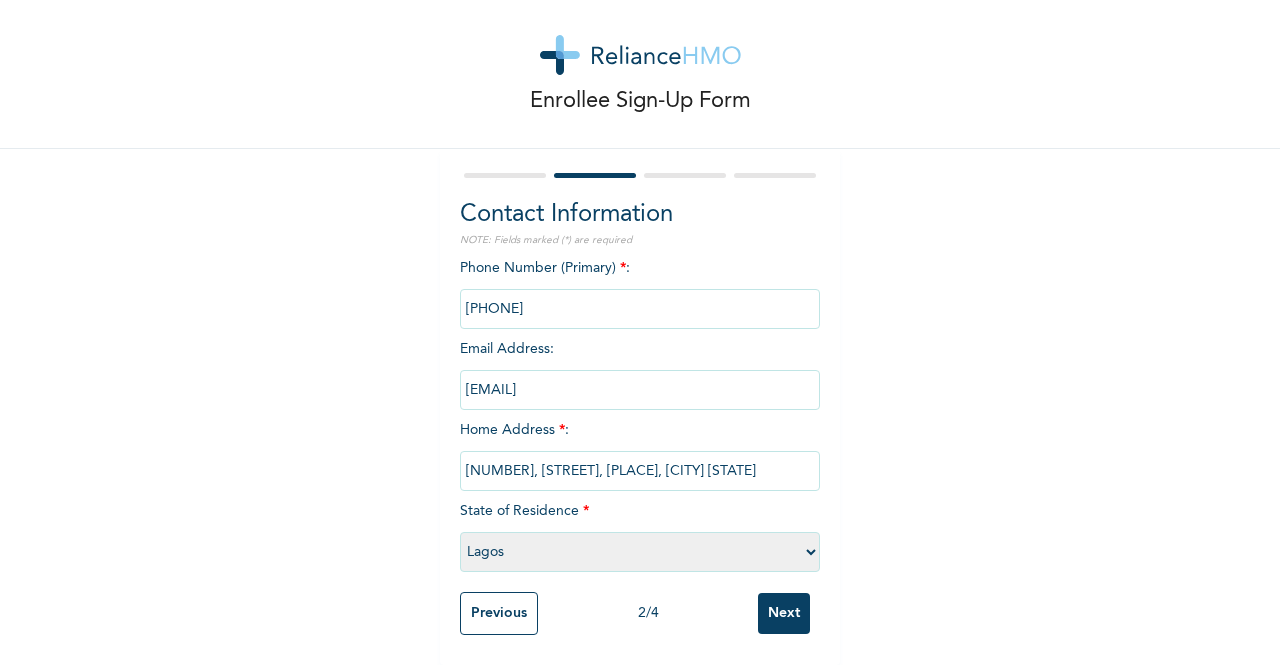 click on "Next" at bounding box center [784, 613] 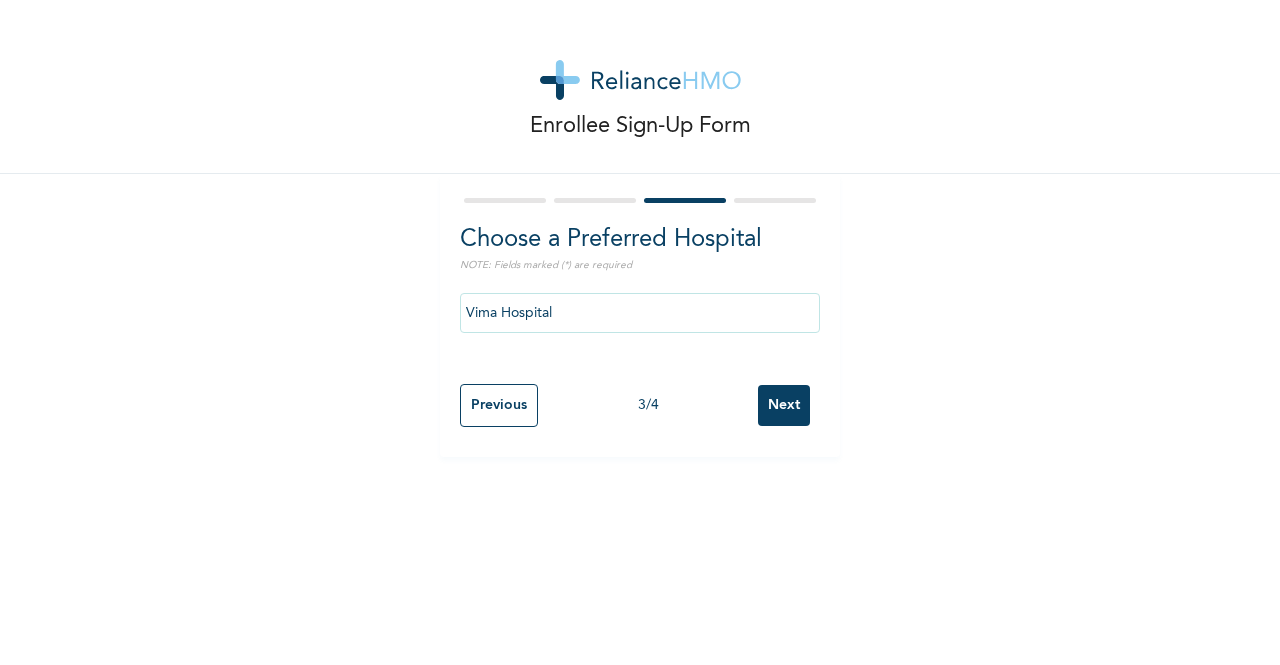 scroll, scrollTop: 0, scrollLeft: 0, axis: both 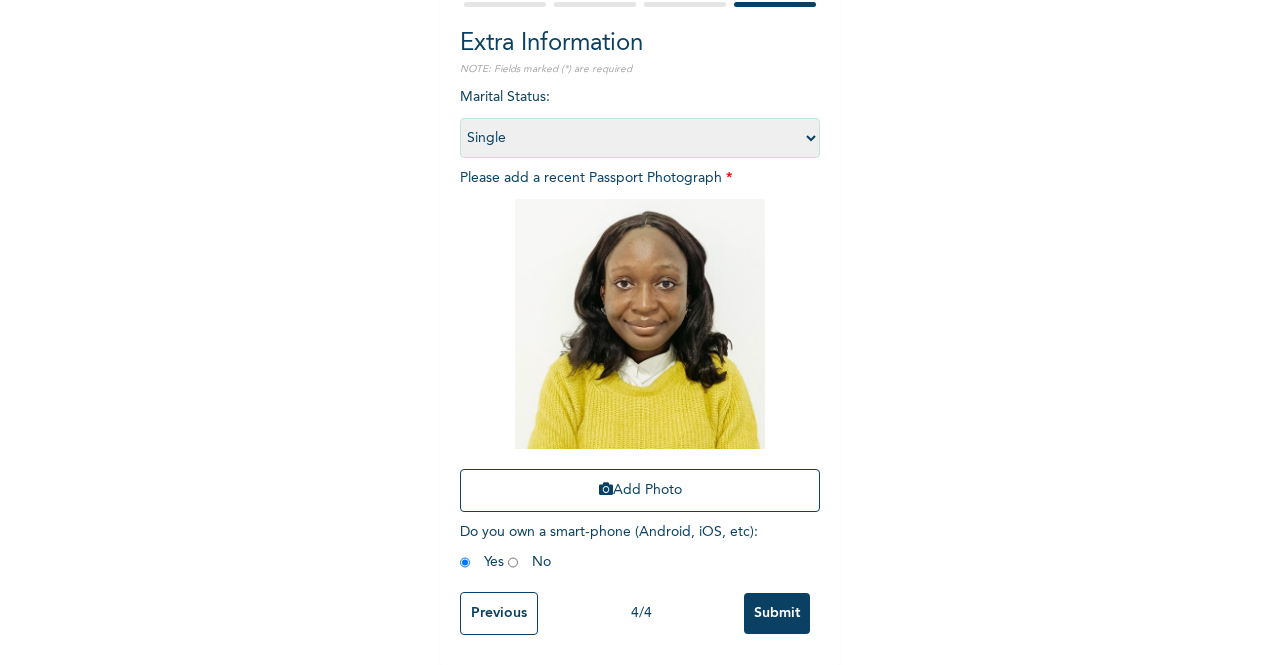click on "Enrollee Sign-Up Form Extra Information NOTE: Fields marked (*) are required Marital Status : Select marital status Single Married Divorced Widow/Widower Please add a recent Passport Photograph   *  Add Photo Do you own a smart-phone (Android, iOS, etc) :      Yes        No Previous 4  / 4 Submit" at bounding box center (640, 234) 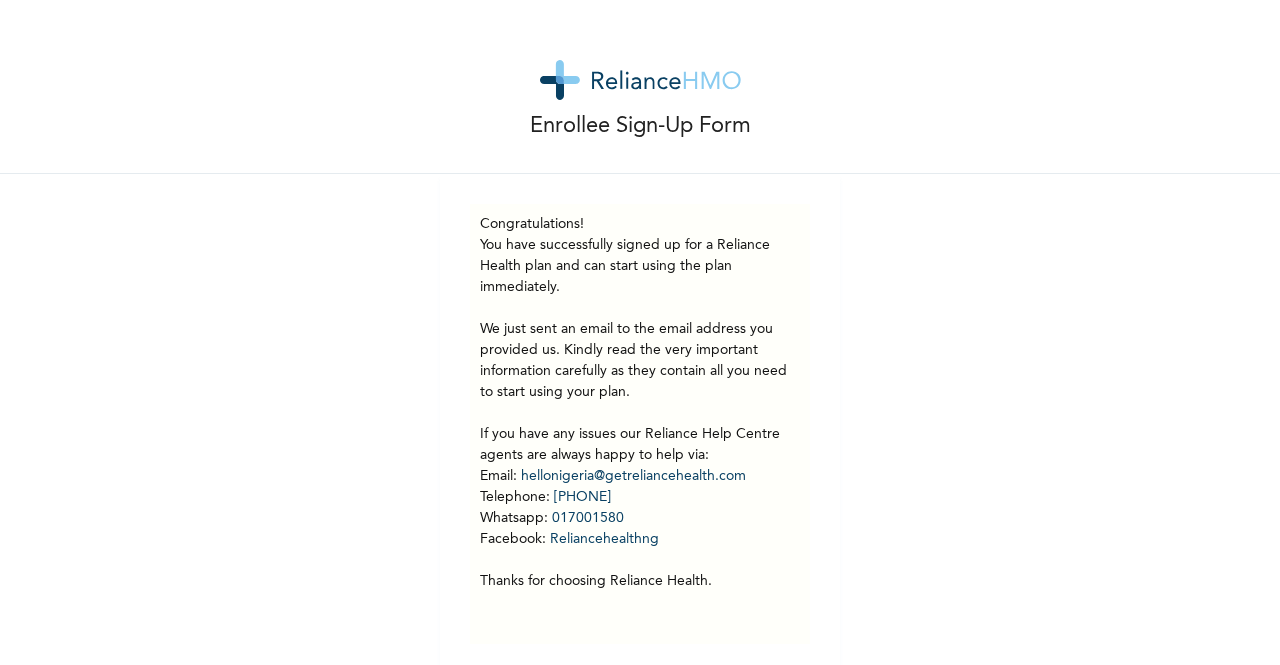 scroll, scrollTop: 24, scrollLeft: 0, axis: vertical 